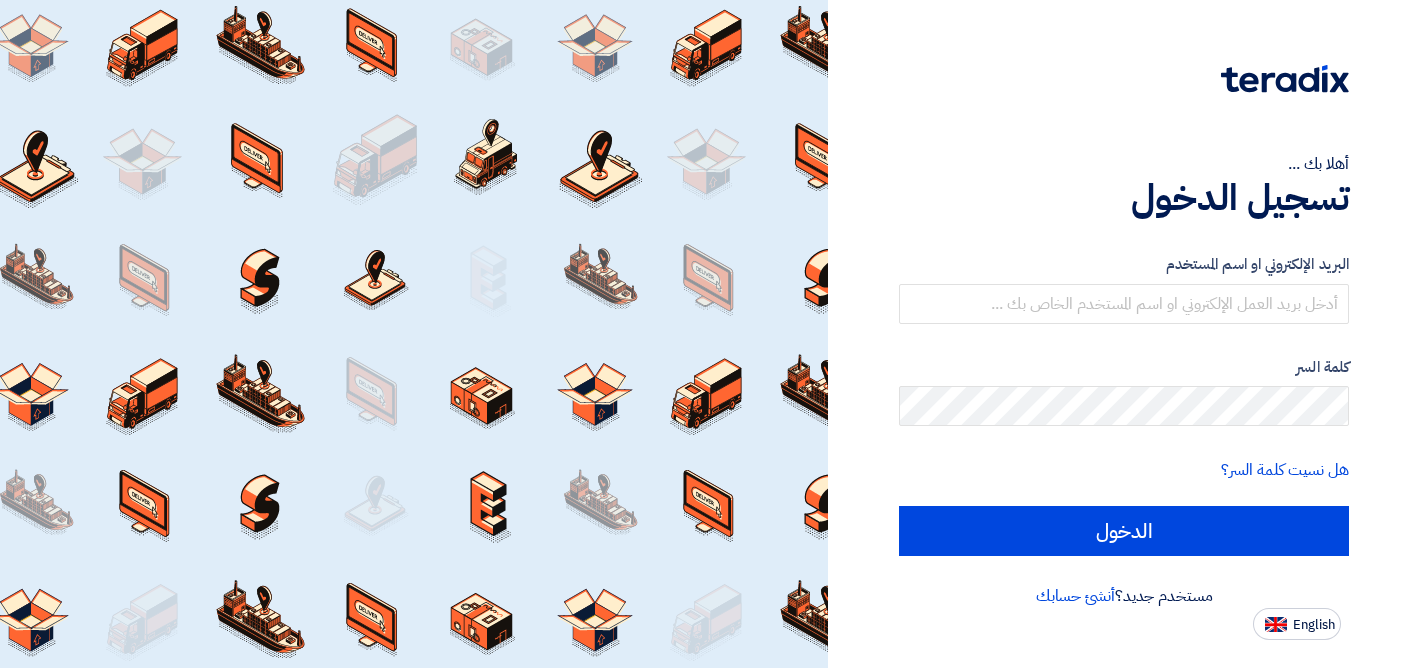 scroll, scrollTop: 0, scrollLeft: 0, axis: both 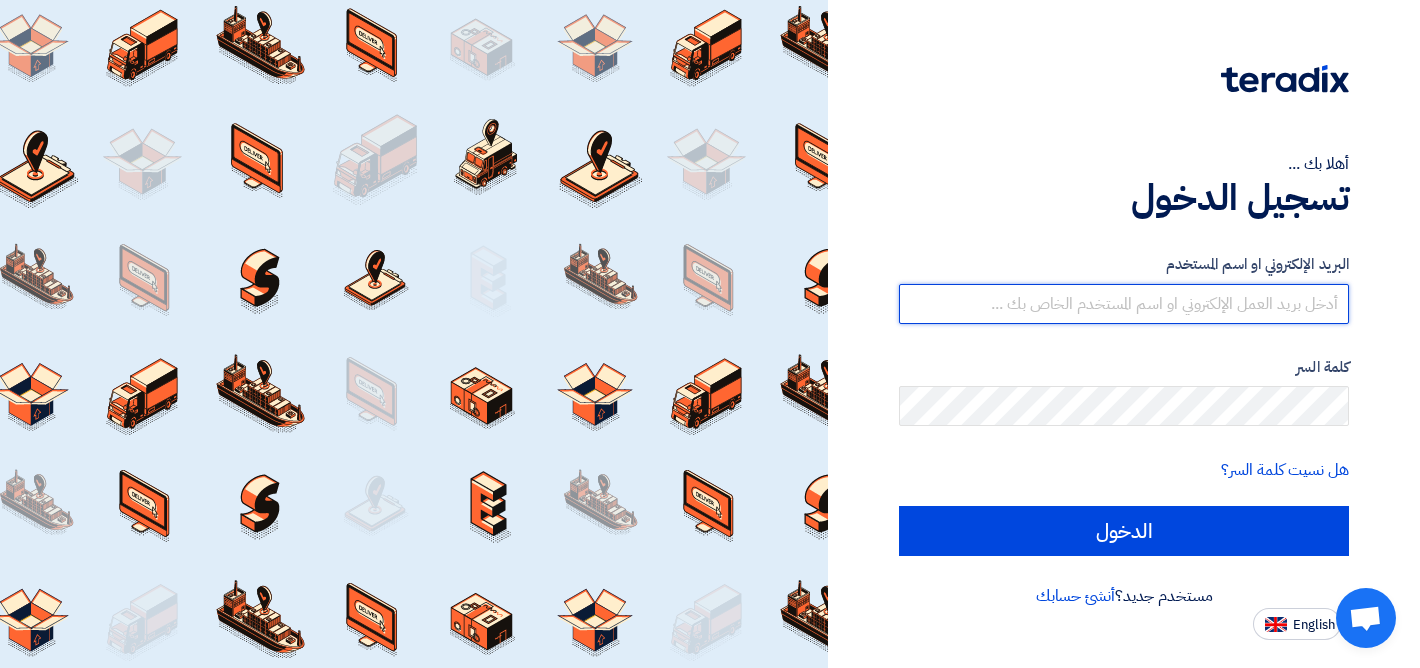 click at bounding box center (1124, 304) 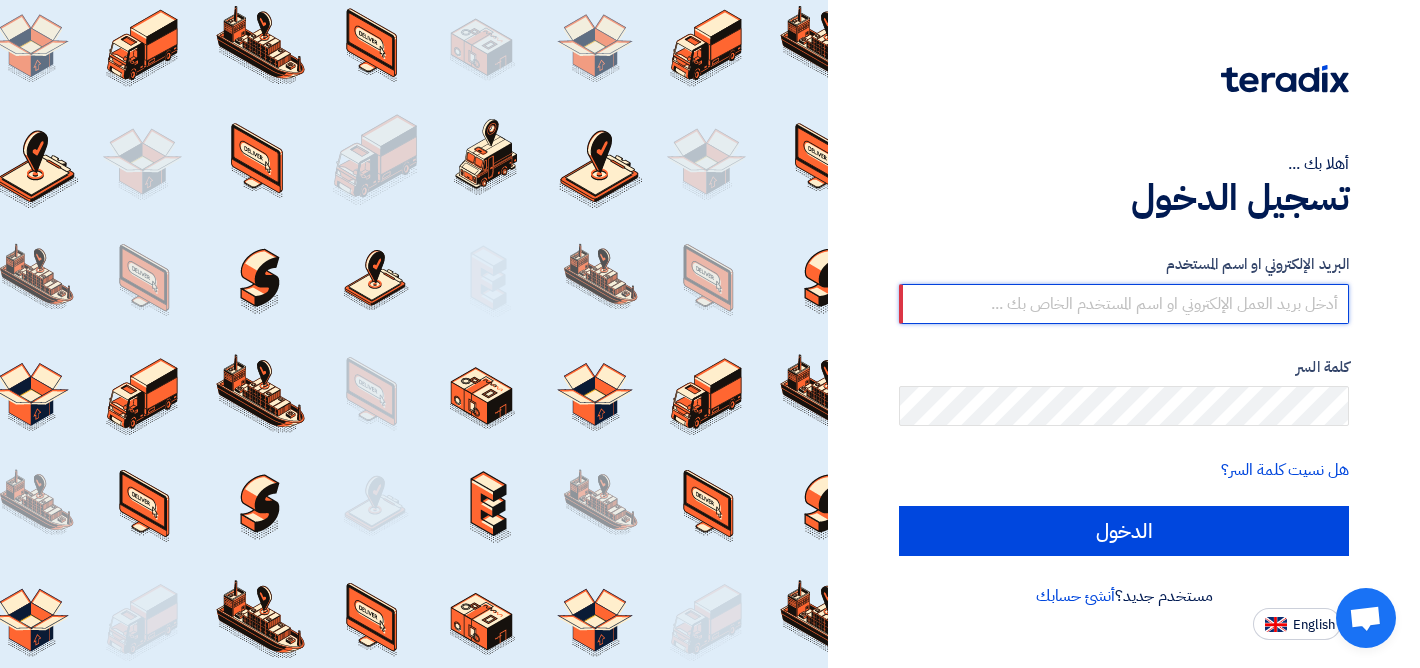 type on "mina.melad@[EMAIL]" 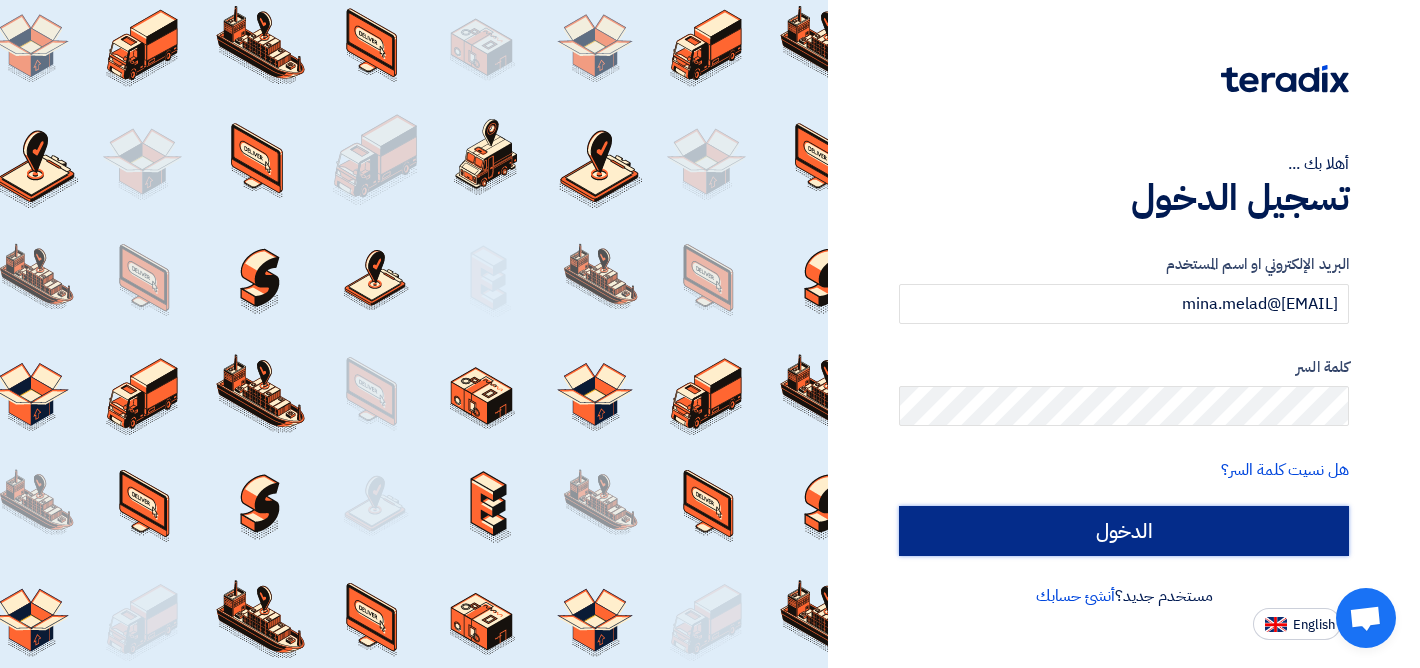 click on "الدخول" 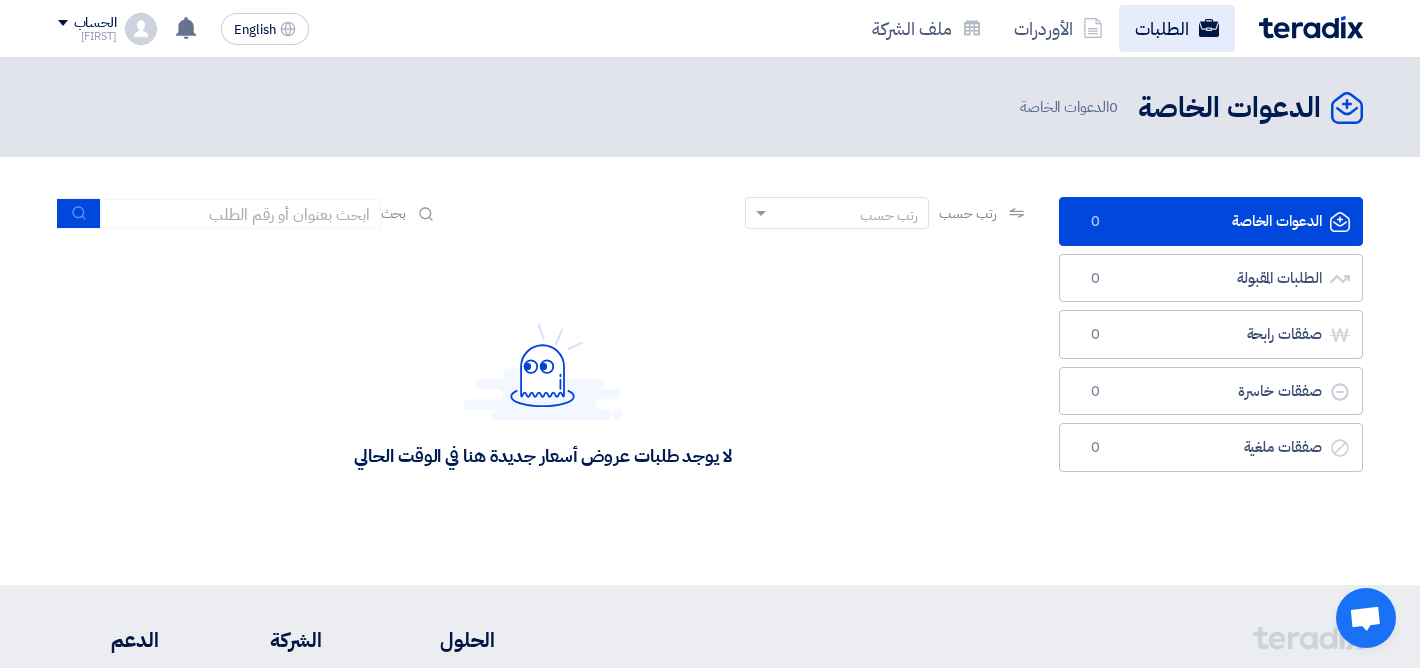click on "الطلبات" 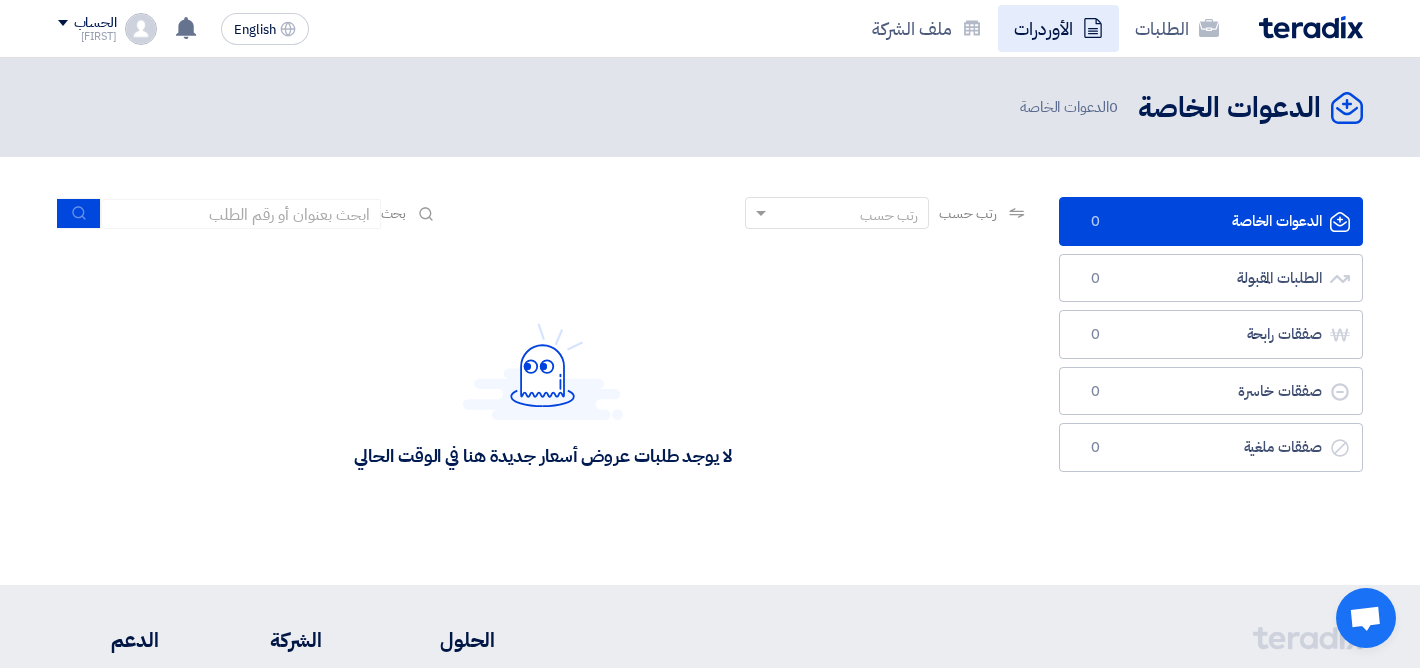 click on "الأوردرات" 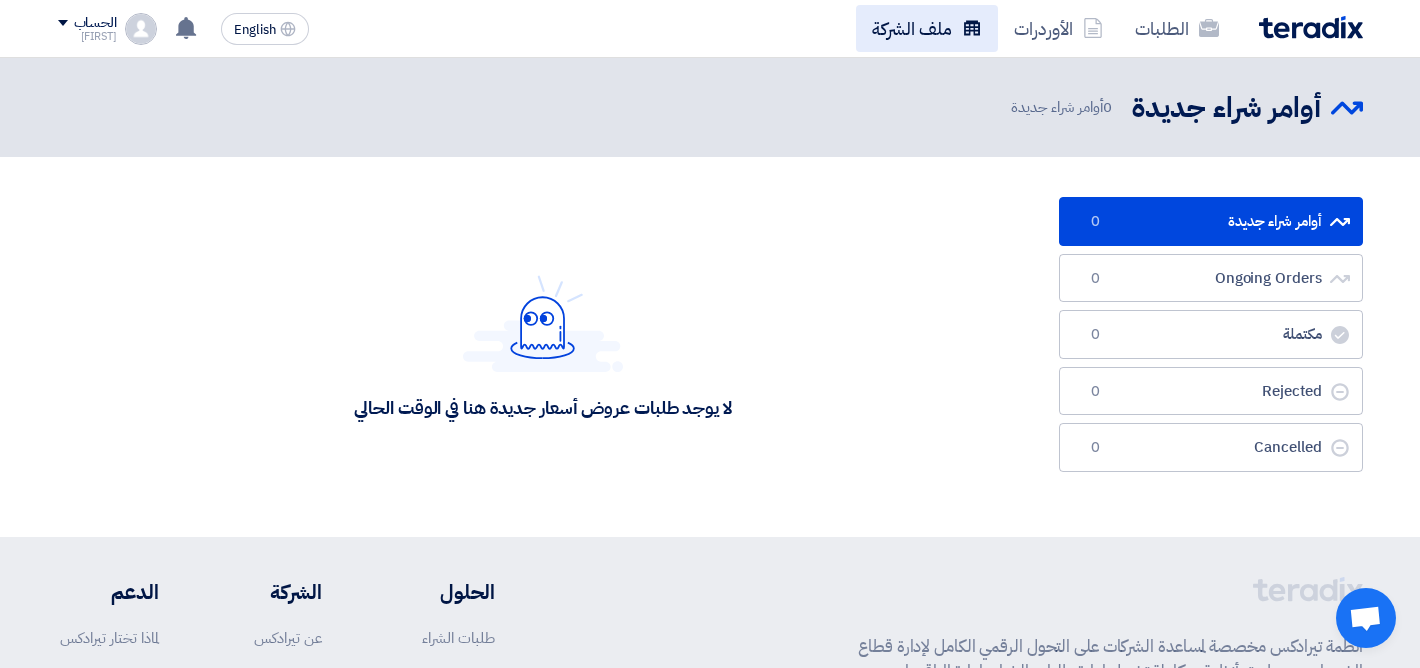 click on "ملف الشركة" 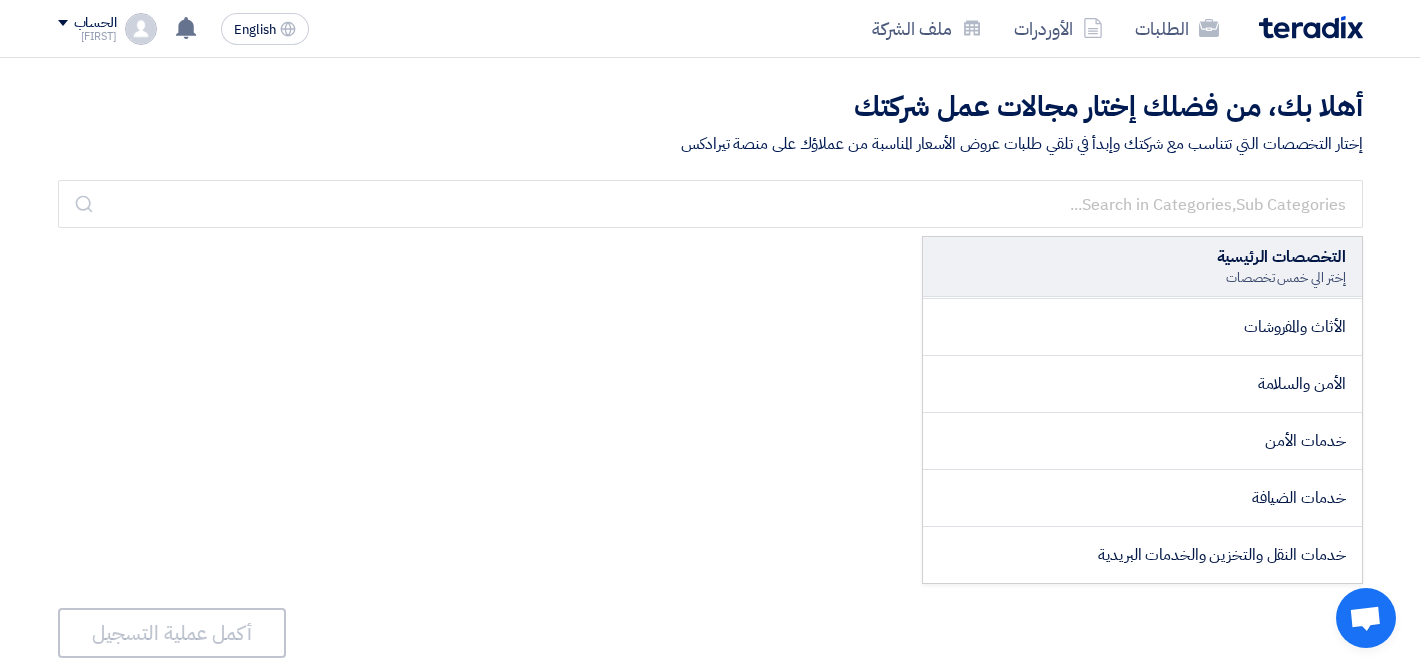 scroll, scrollTop: 0, scrollLeft: 0, axis: both 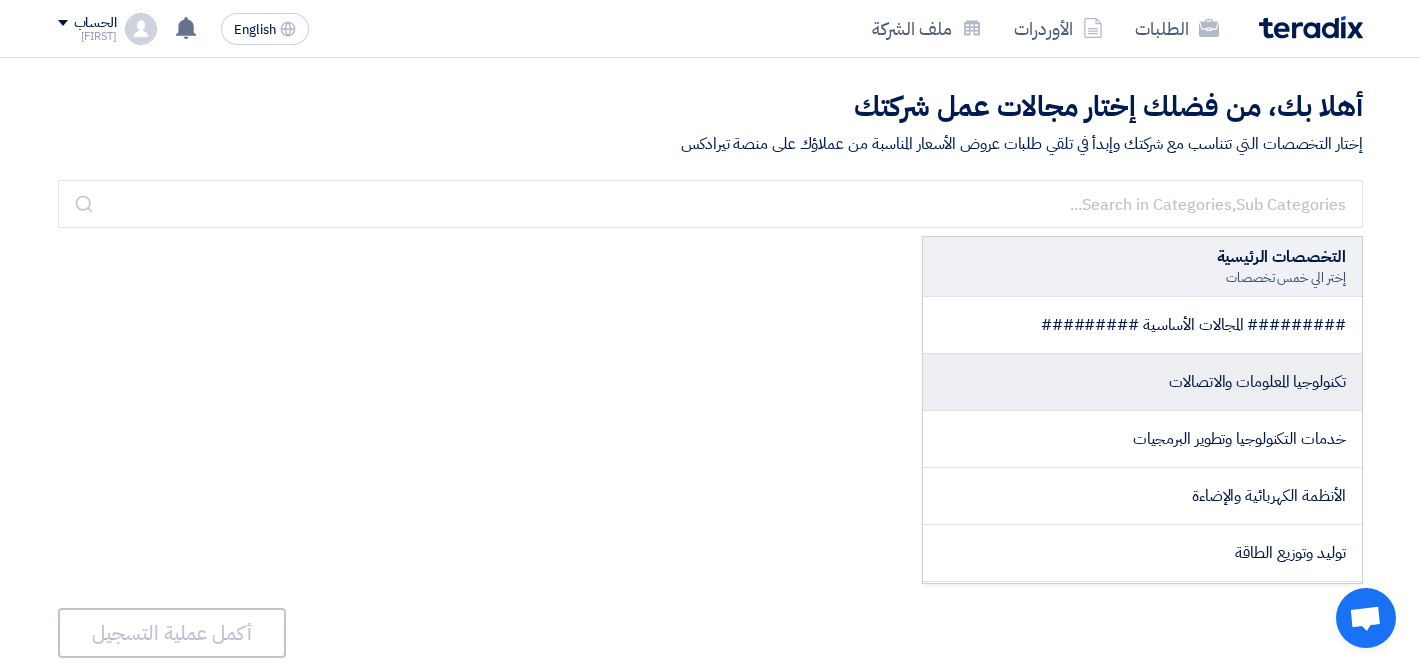 click on "تكنولوجيا المعلومات والاتصالات" 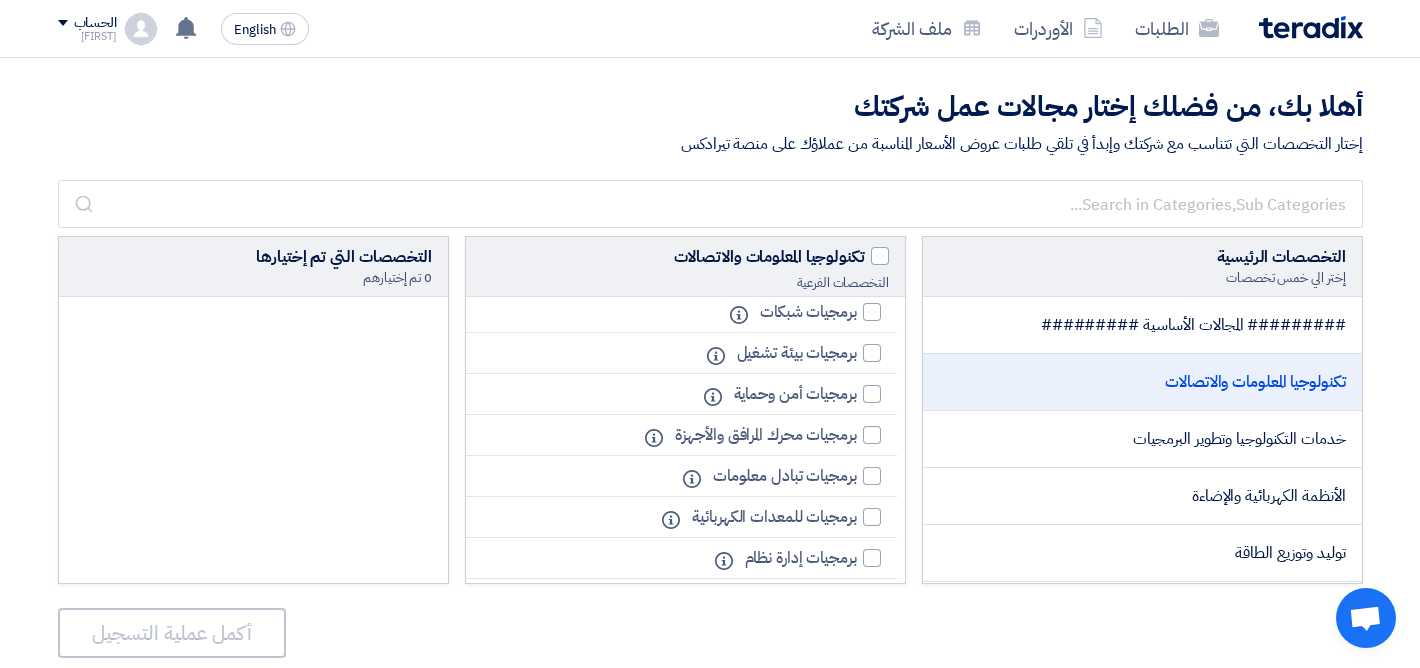 scroll, scrollTop: 1738, scrollLeft: 0, axis: vertical 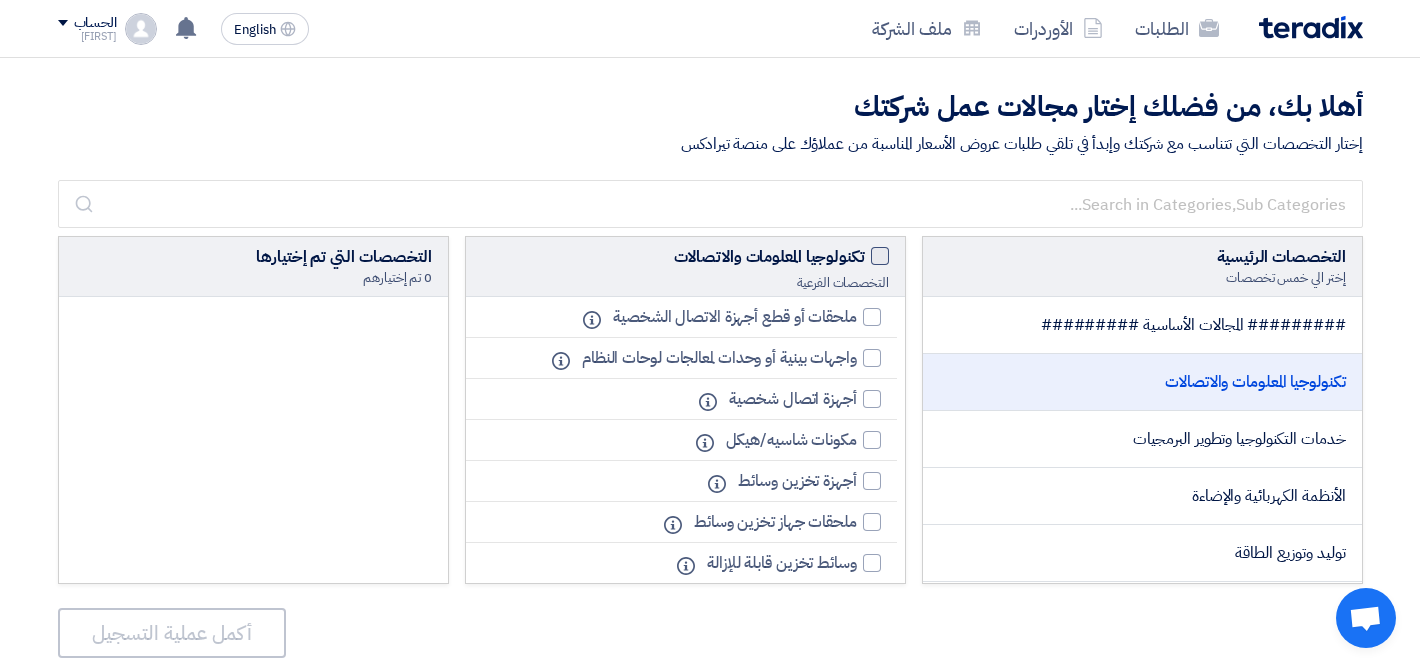 click 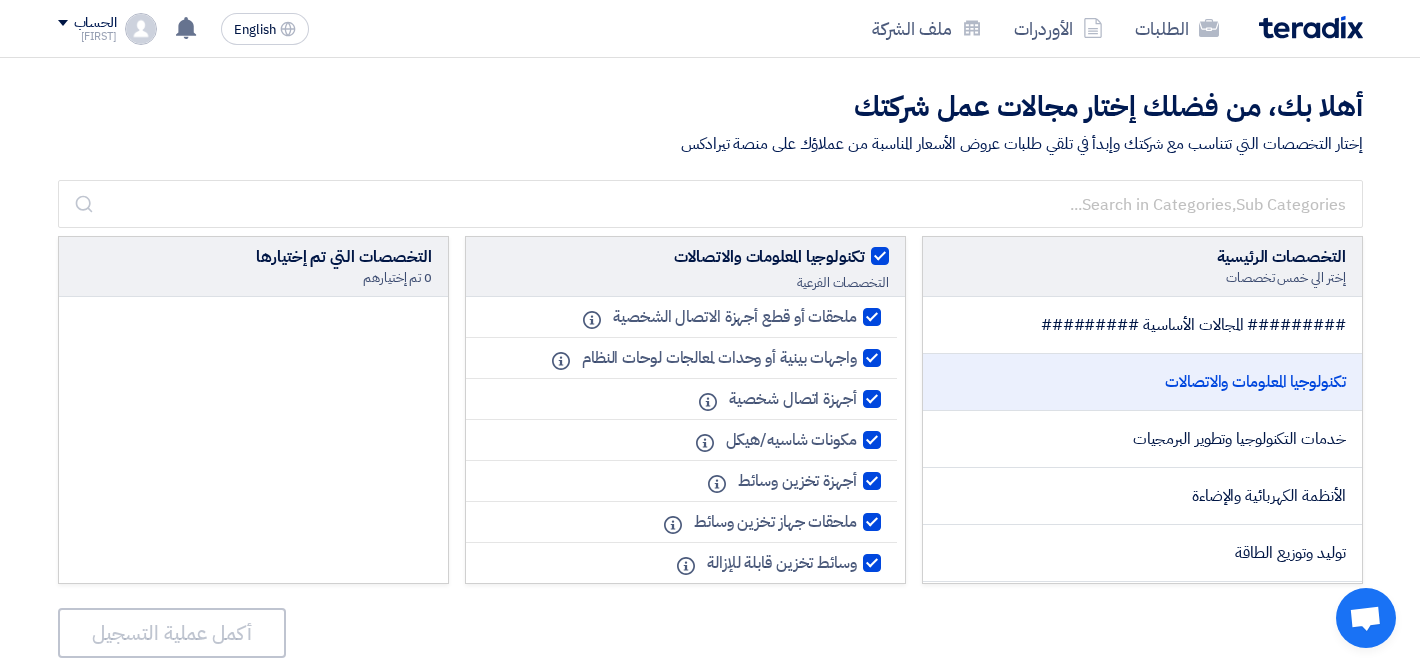 checkbox on "true" 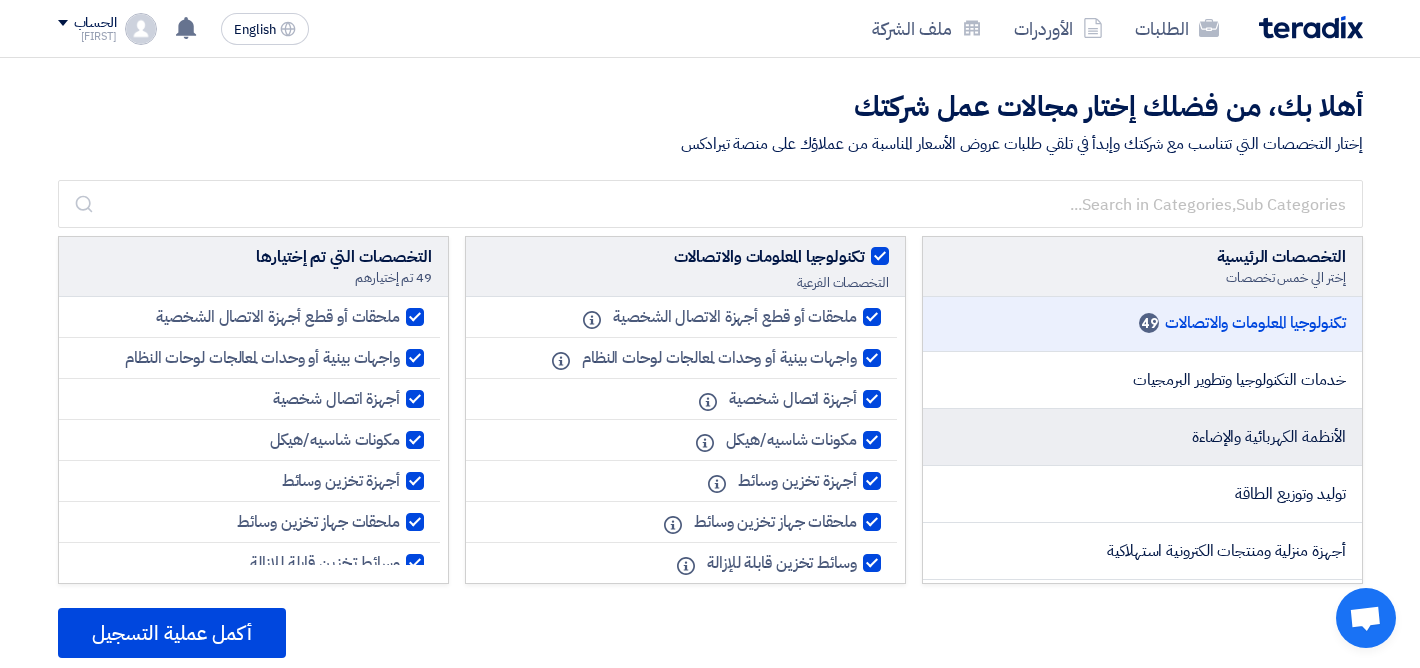 scroll, scrollTop: 68, scrollLeft: 0, axis: vertical 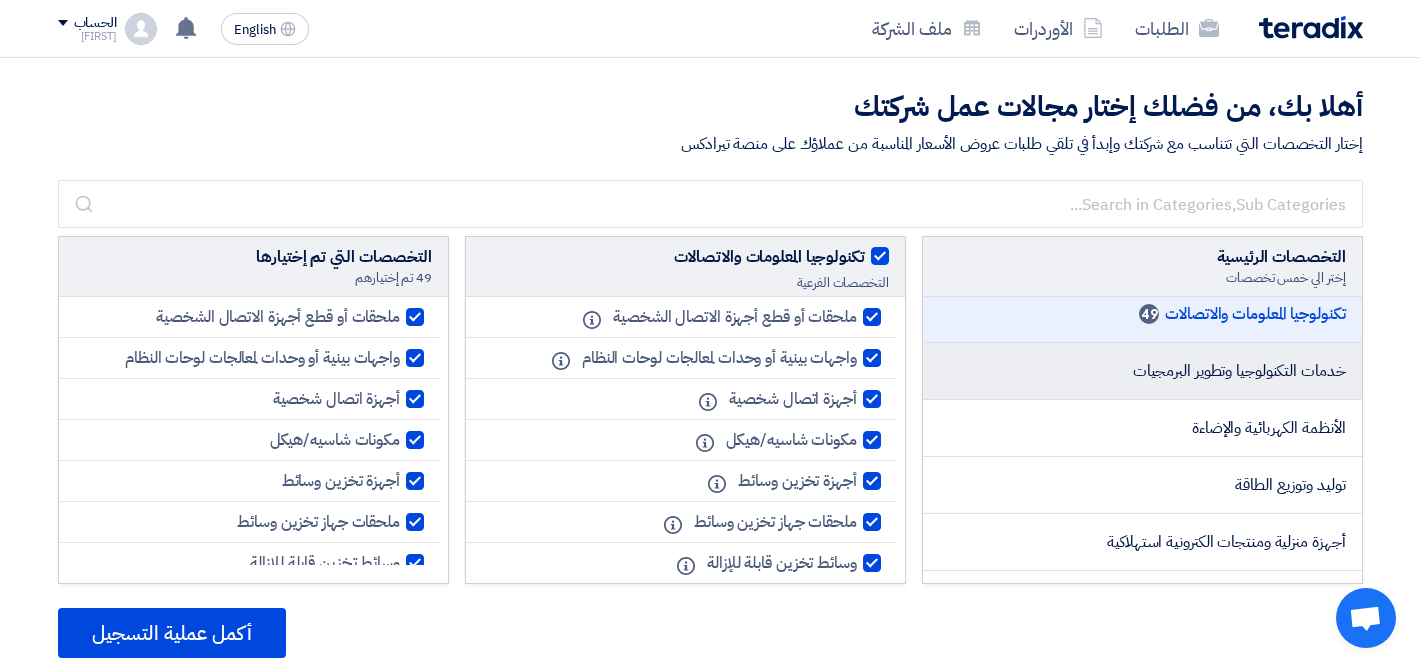 click on "خدمات التكنولوجيا وتطوير البرمجيات" 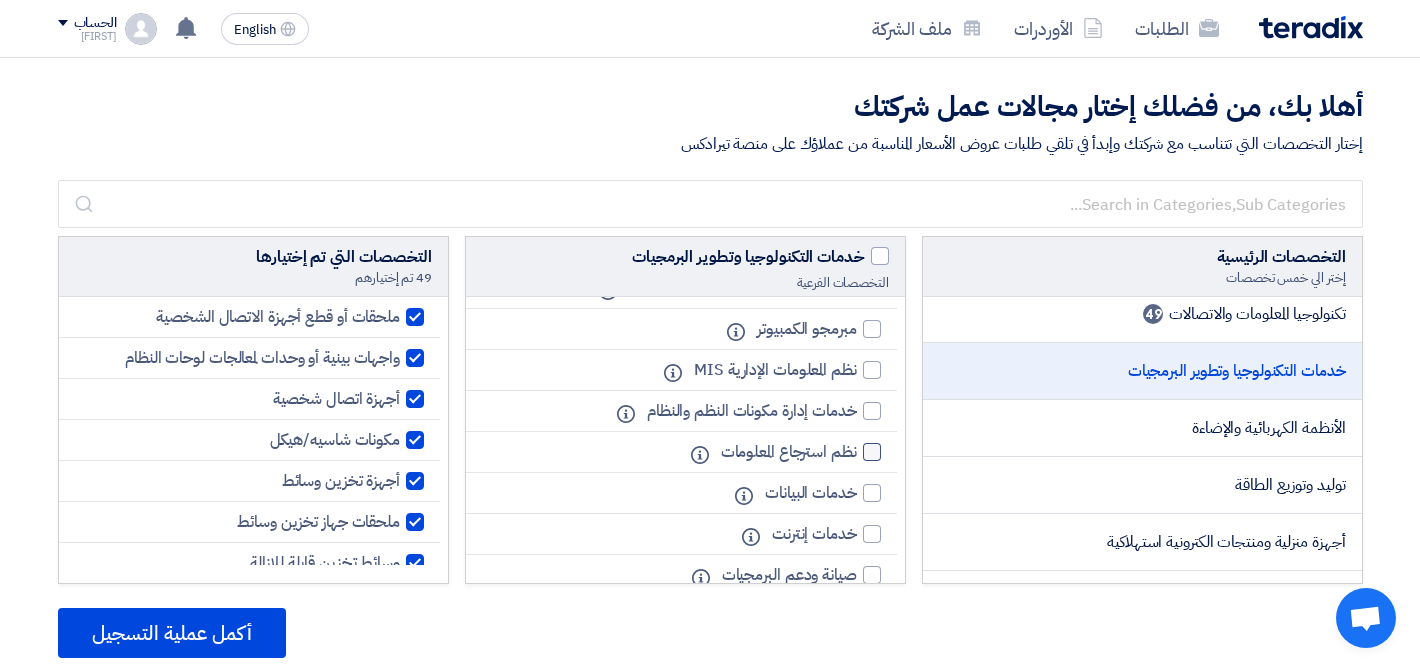scroll, scrollTop: 0, scrollLeft: 0, axis: both 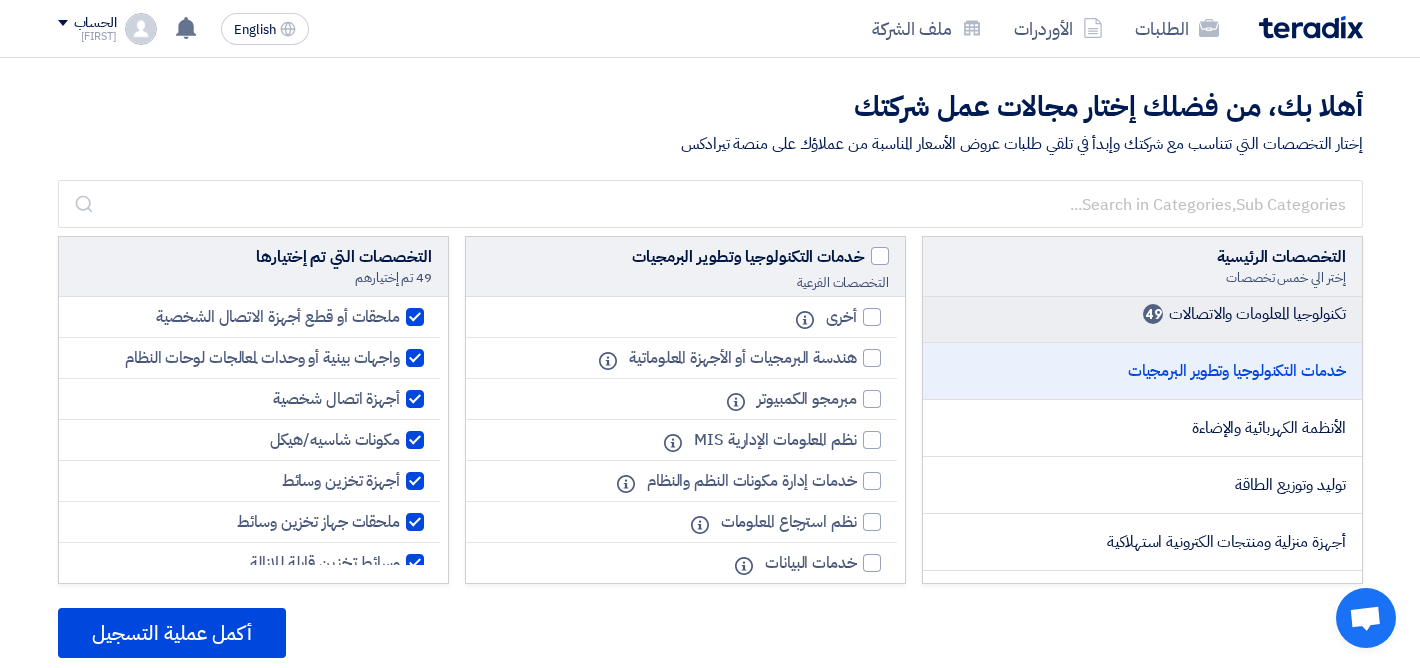 click on "تكنولوجيا المعلومات والاتصالات
49" 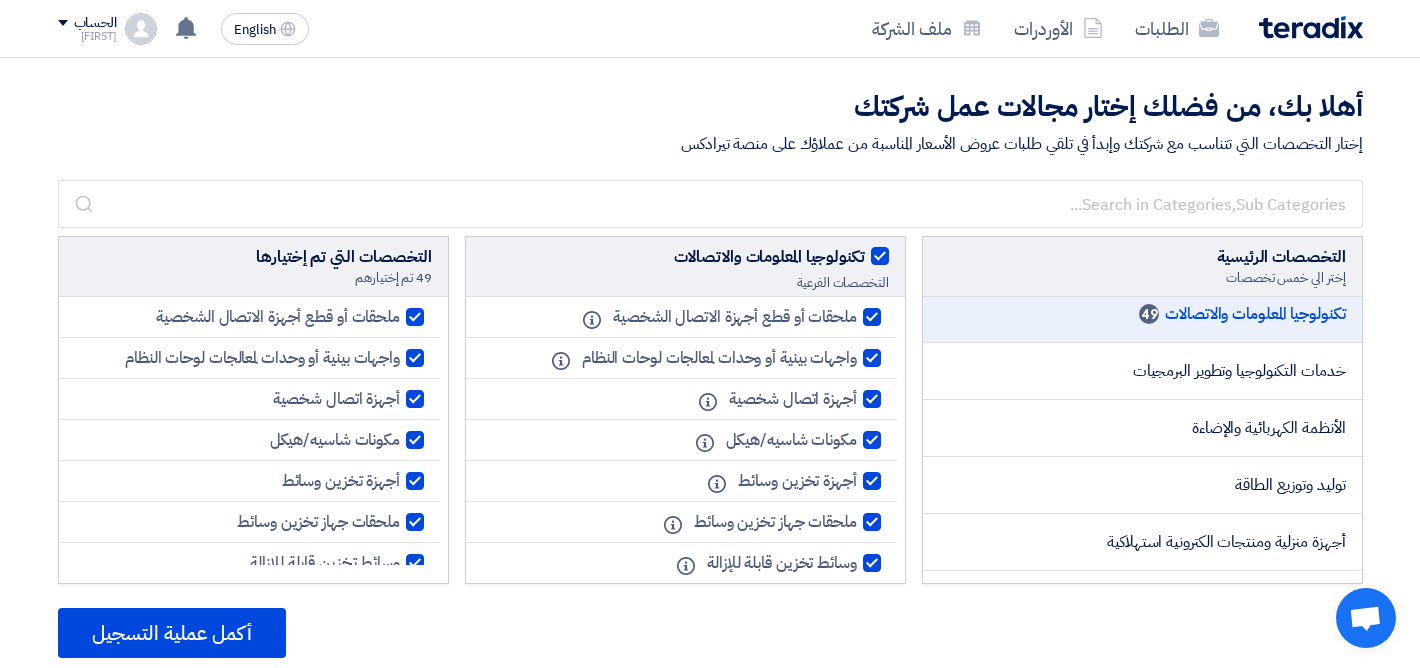 click 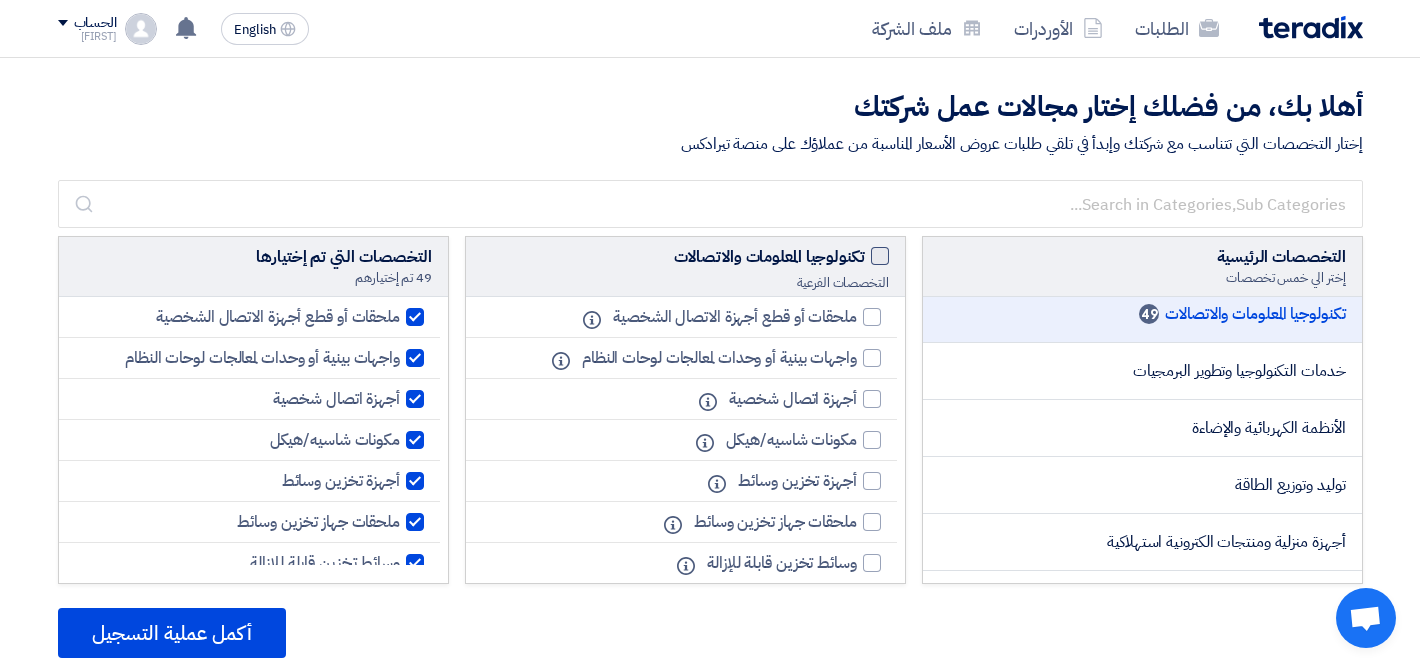 checkbox on "false" 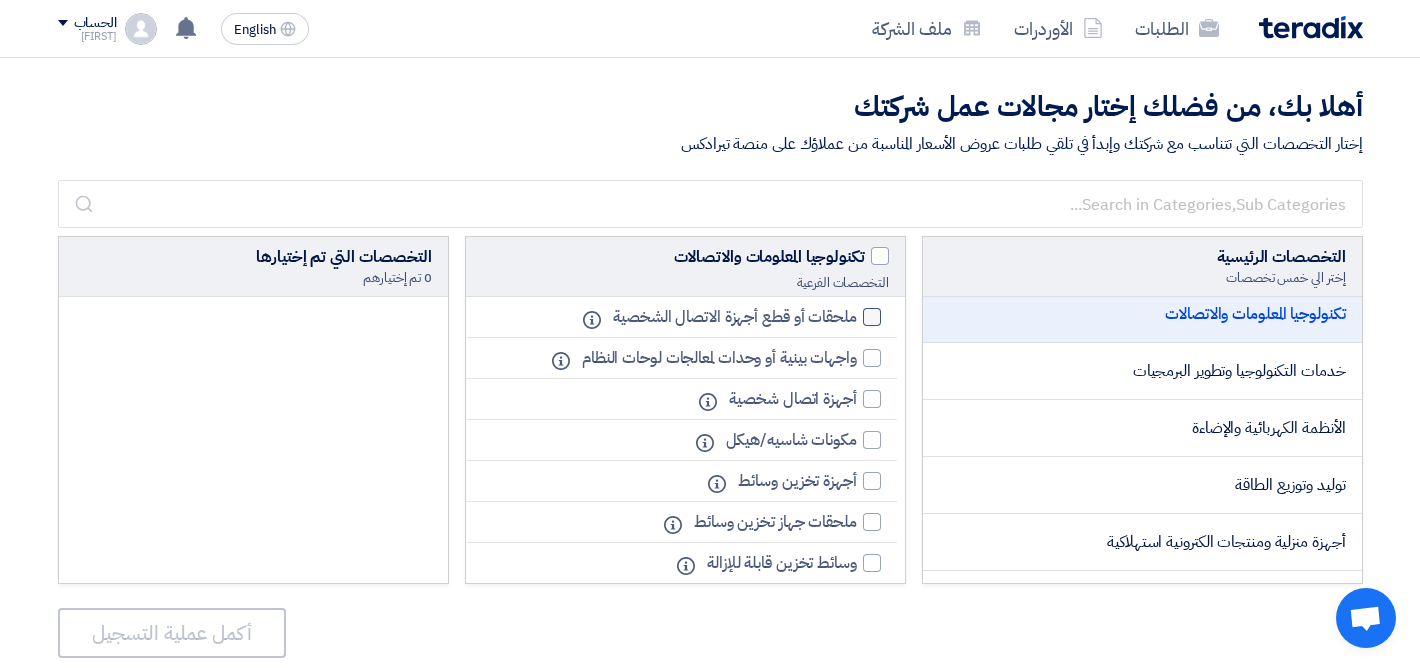 click 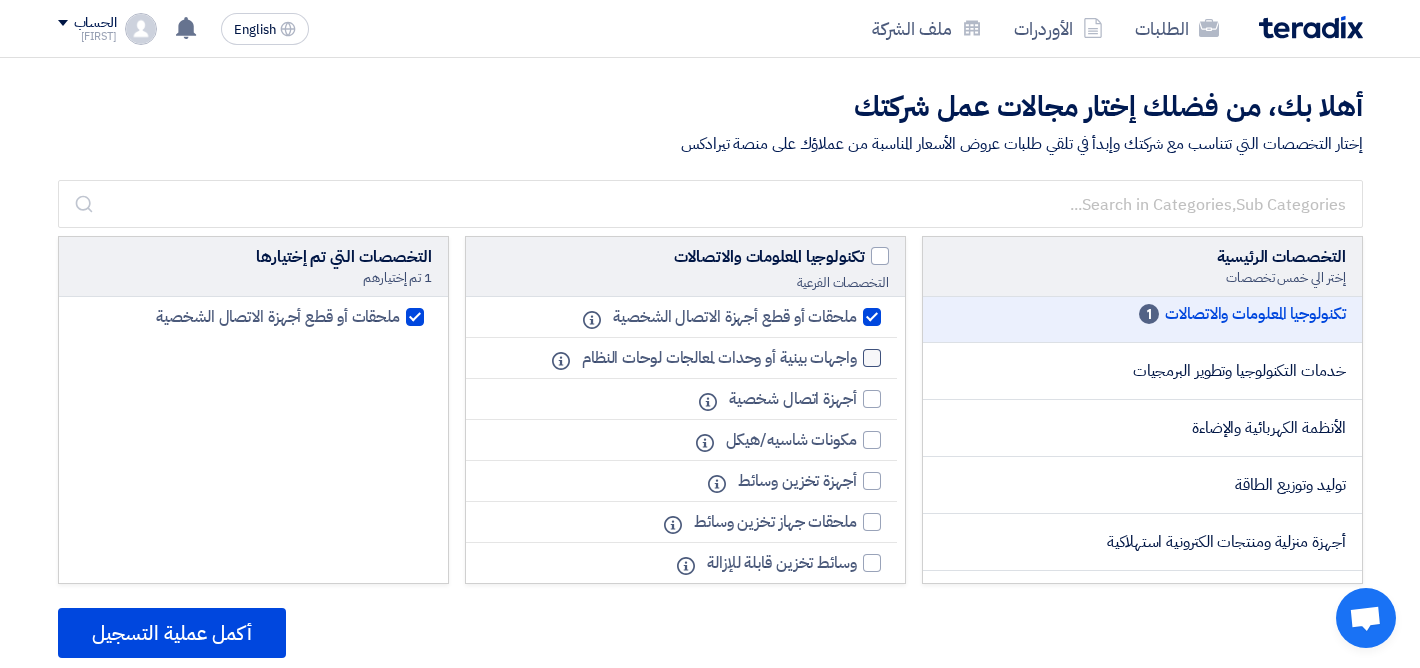 click 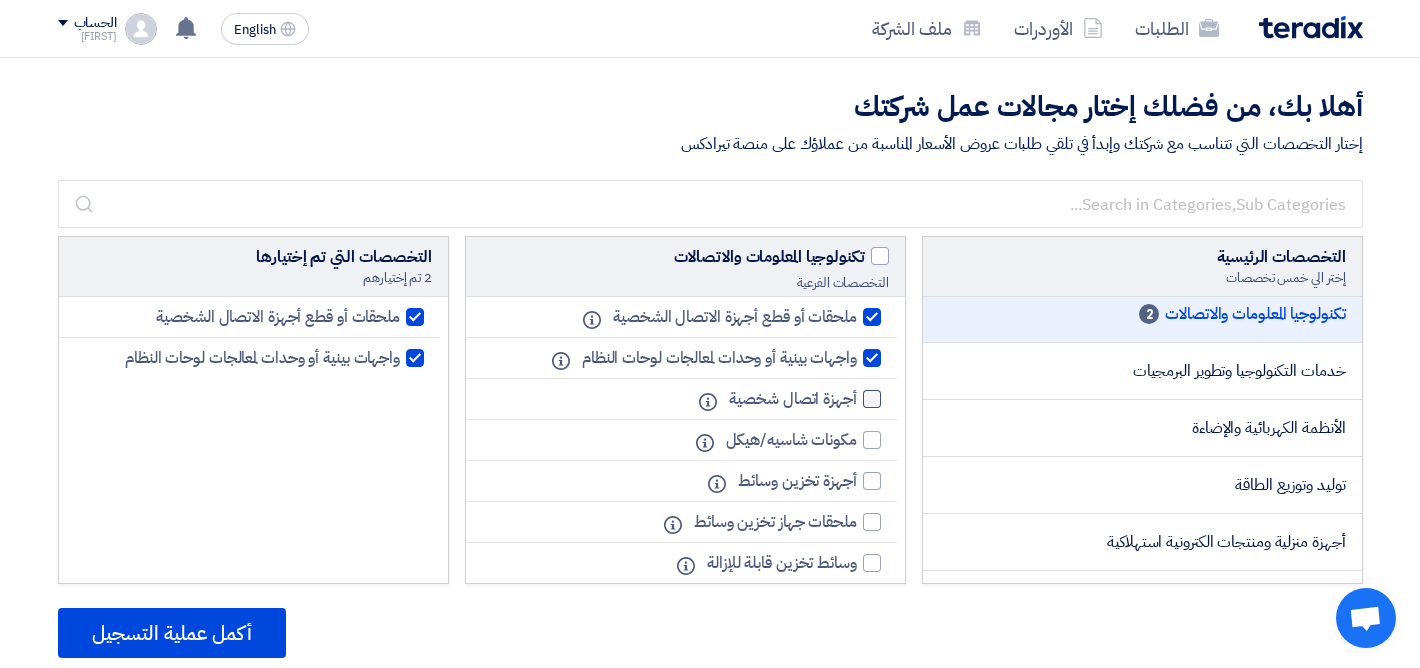 click 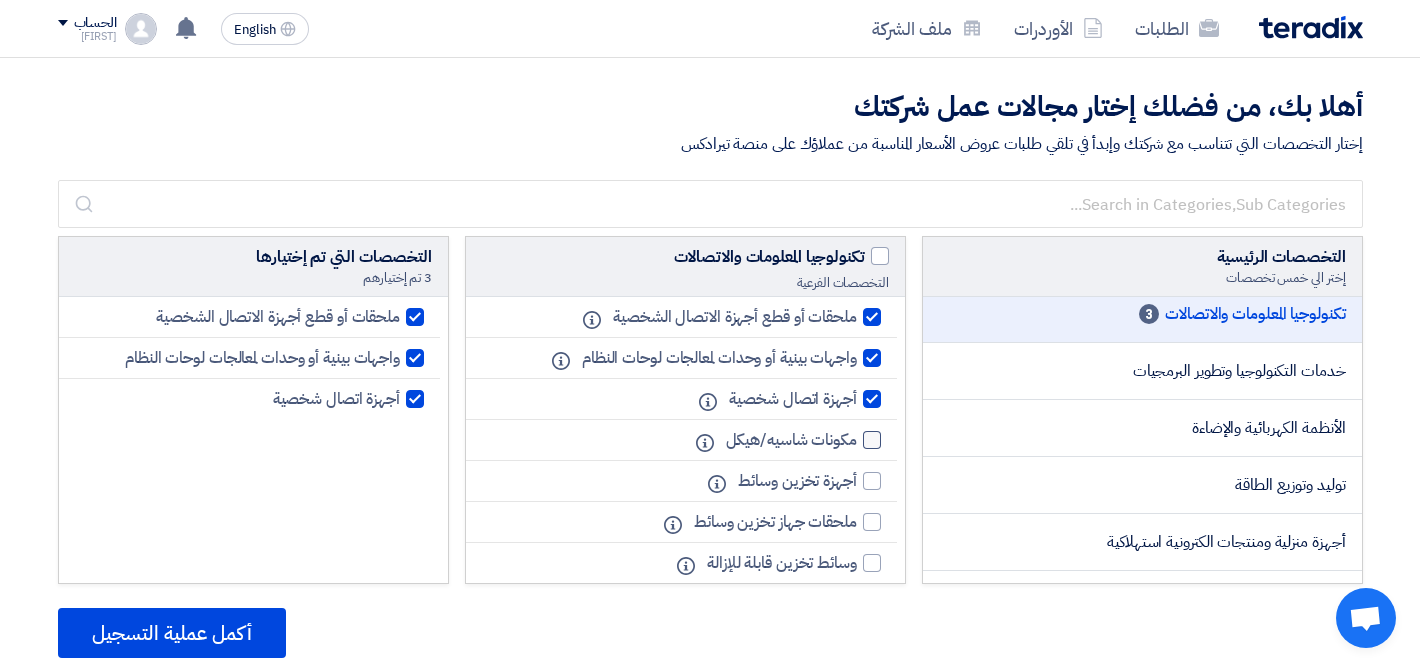 click 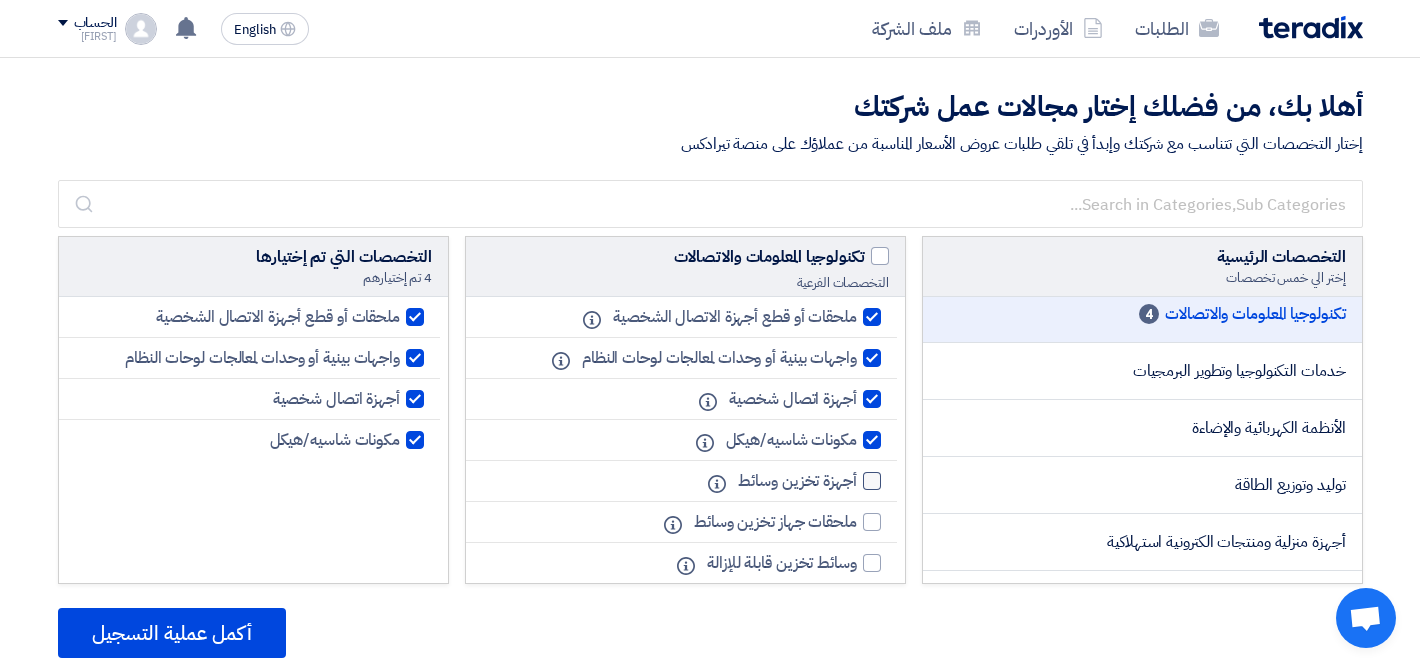 click 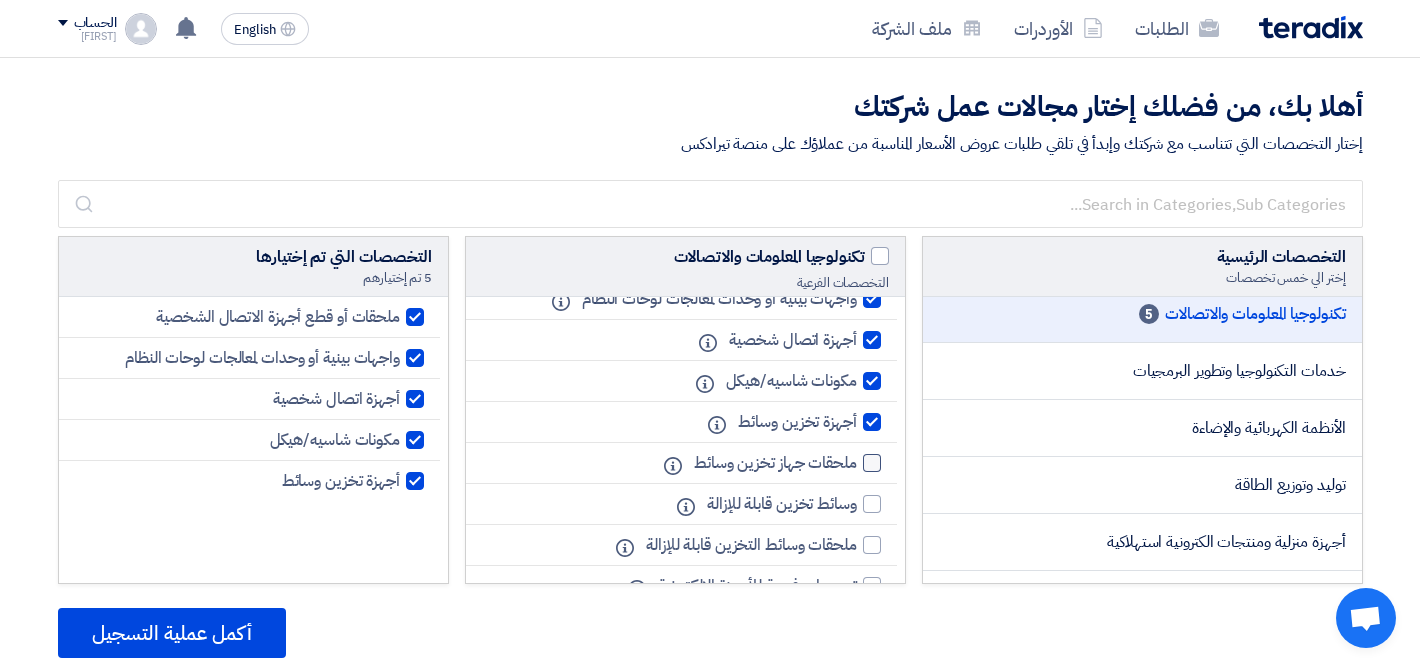 scroll, scrollTop: 70, scrollLeft: 0, axis: vertical 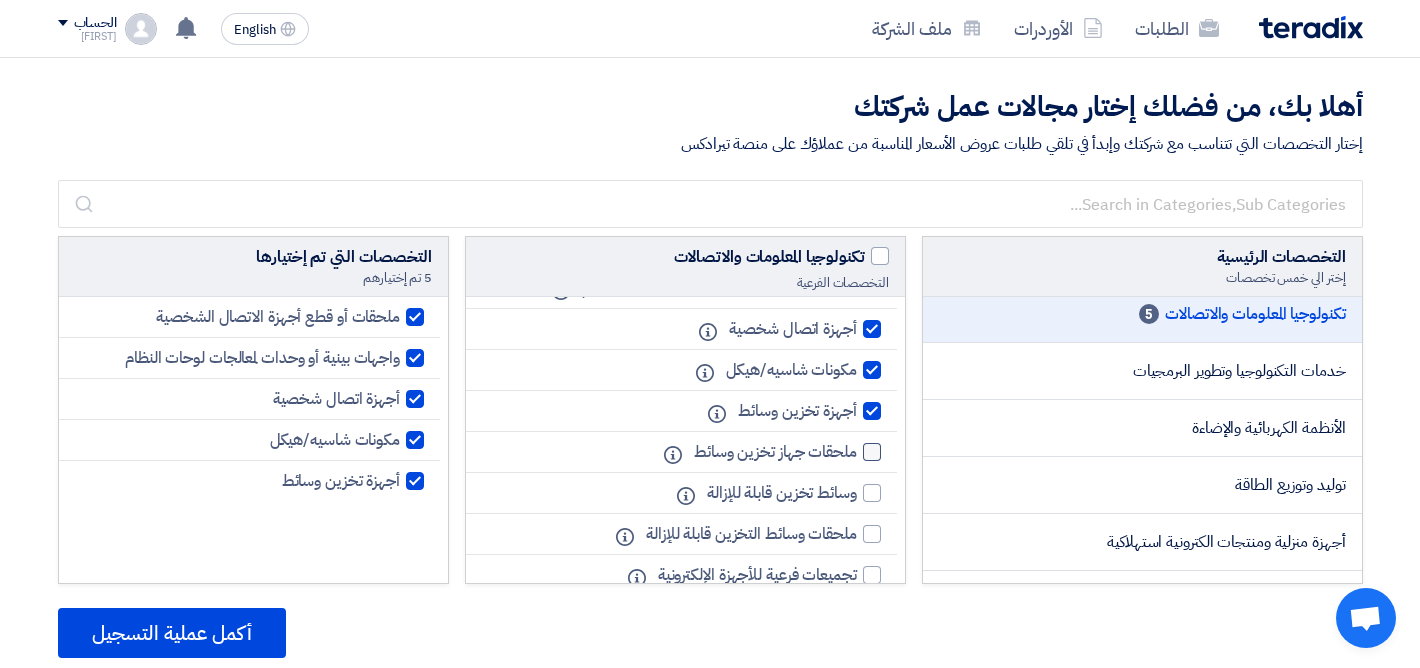 click 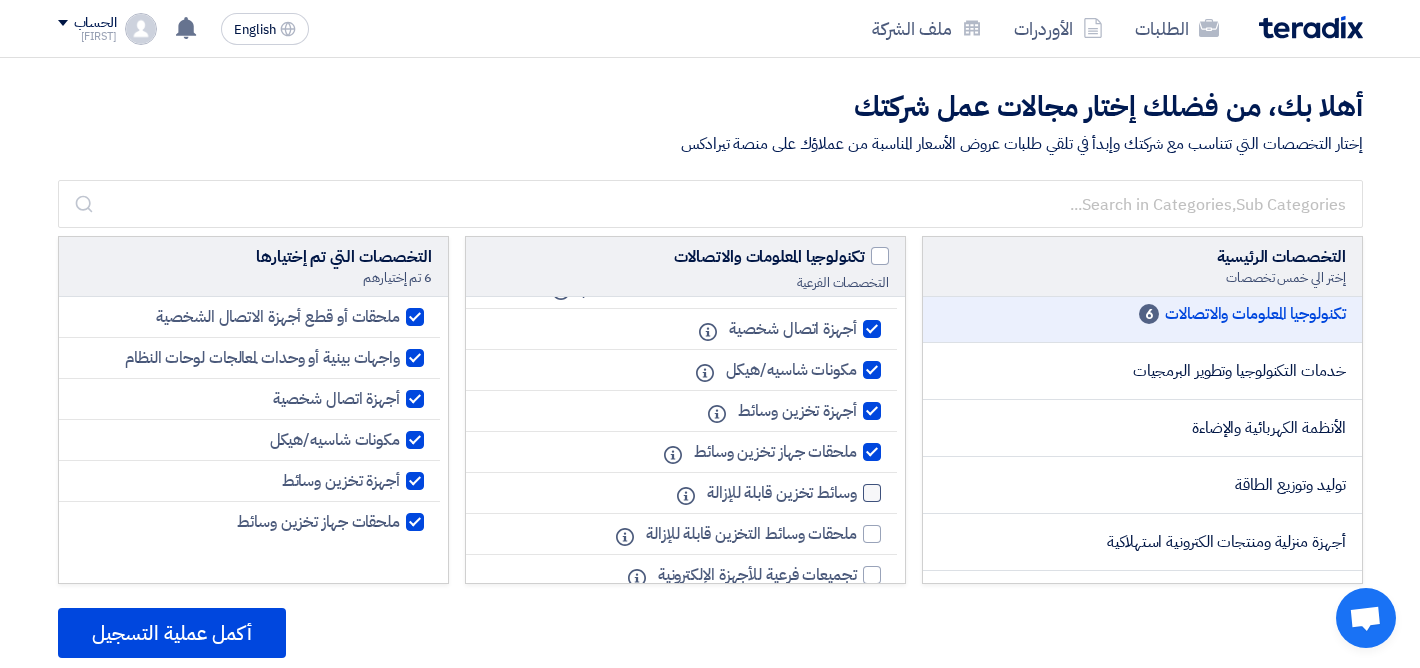 click 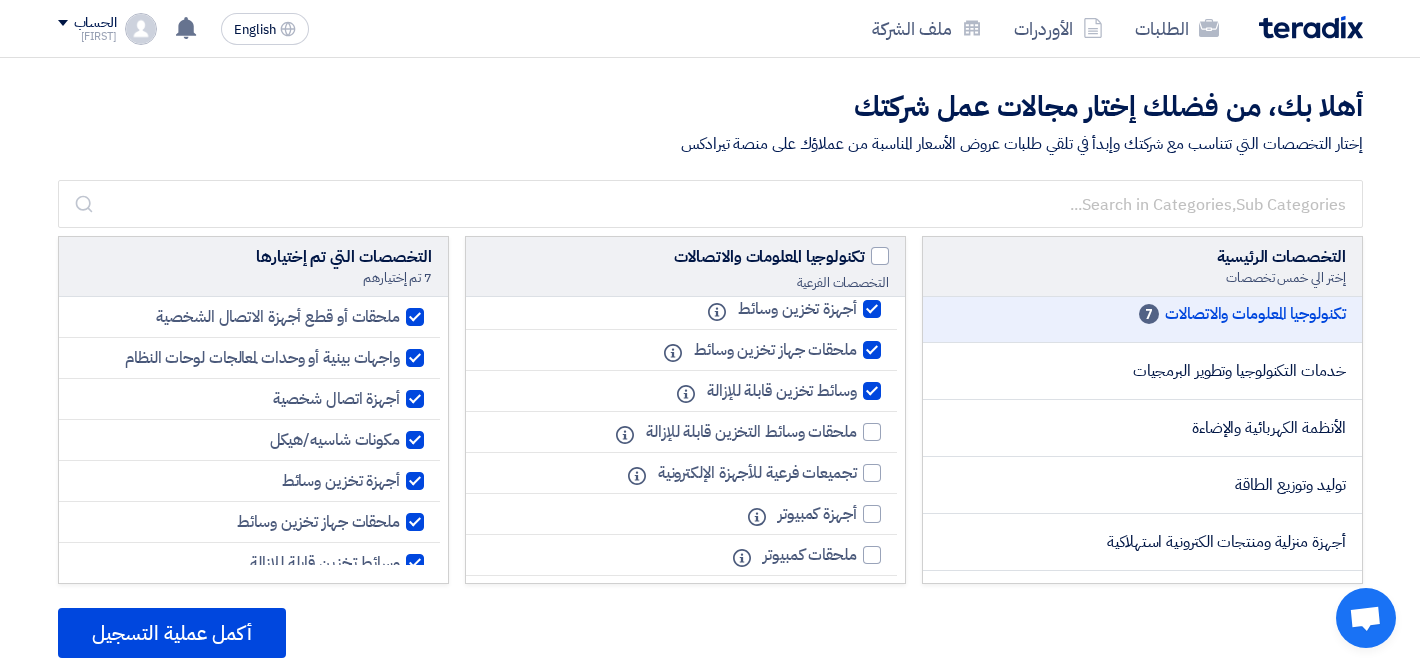 scroll, scrollTop: 187, scrollLeft: 0, axis: vertical 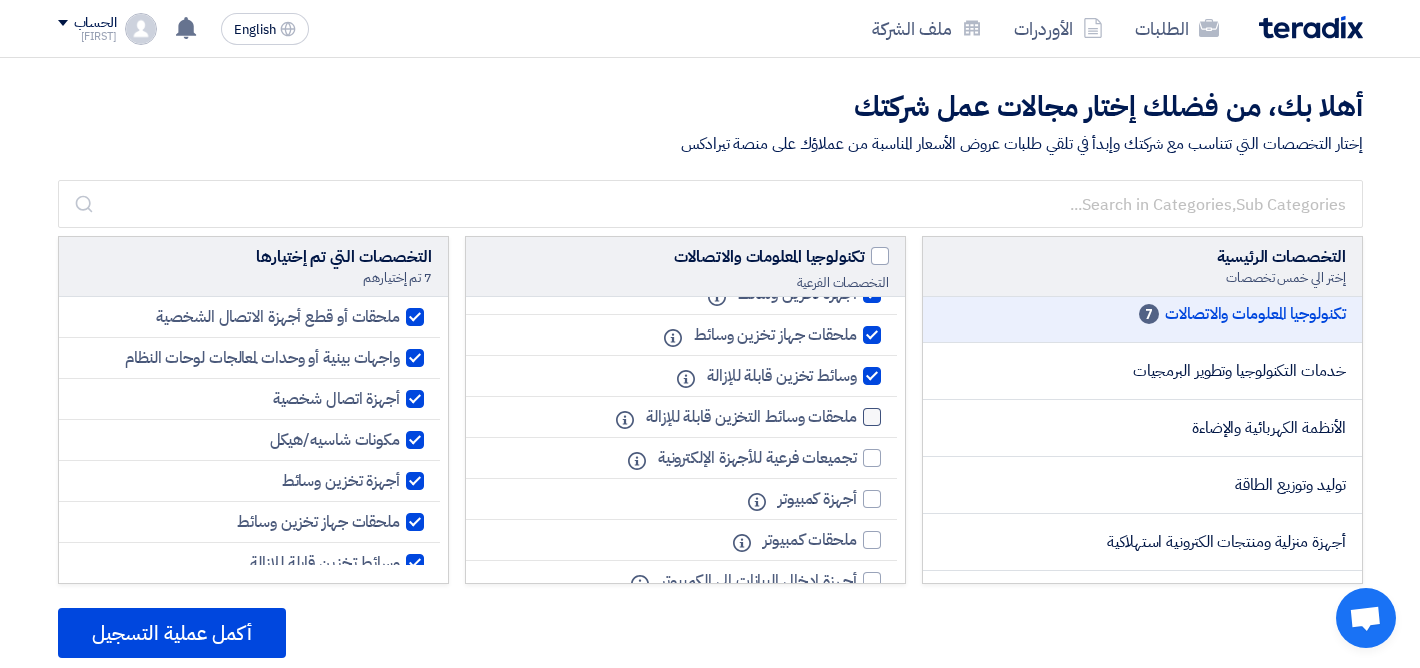 click 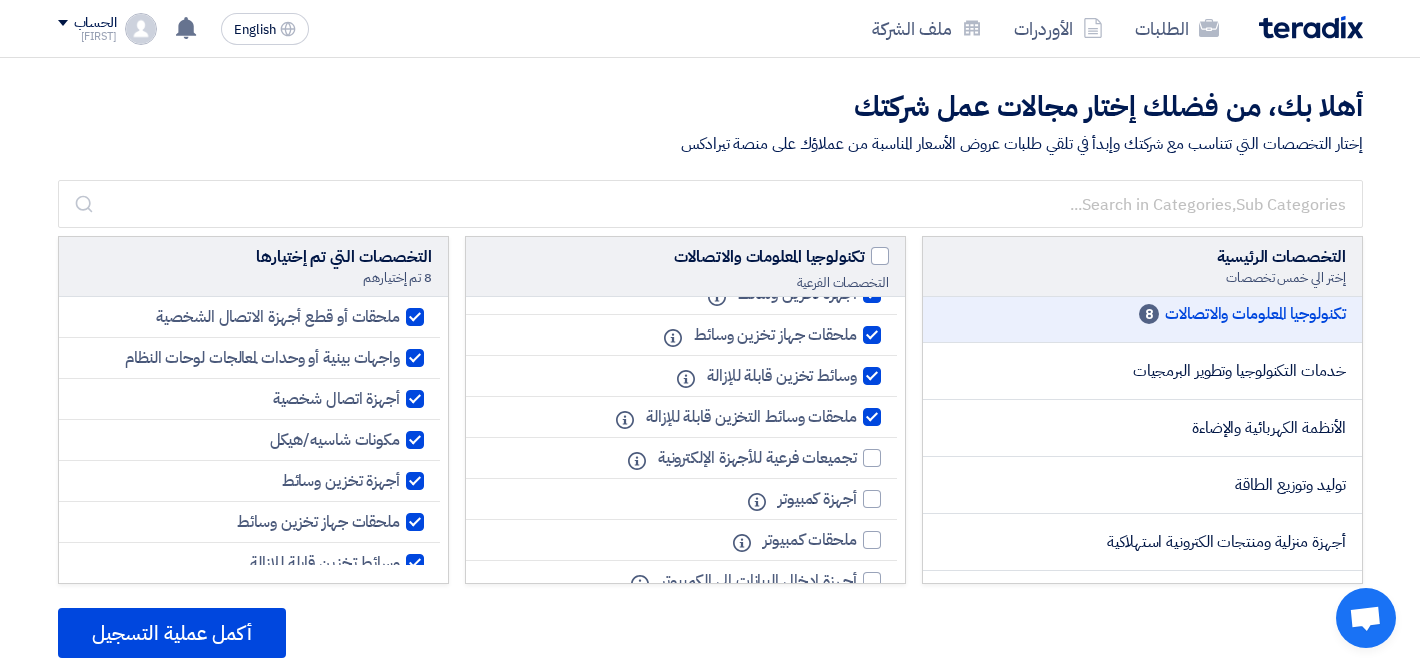 click 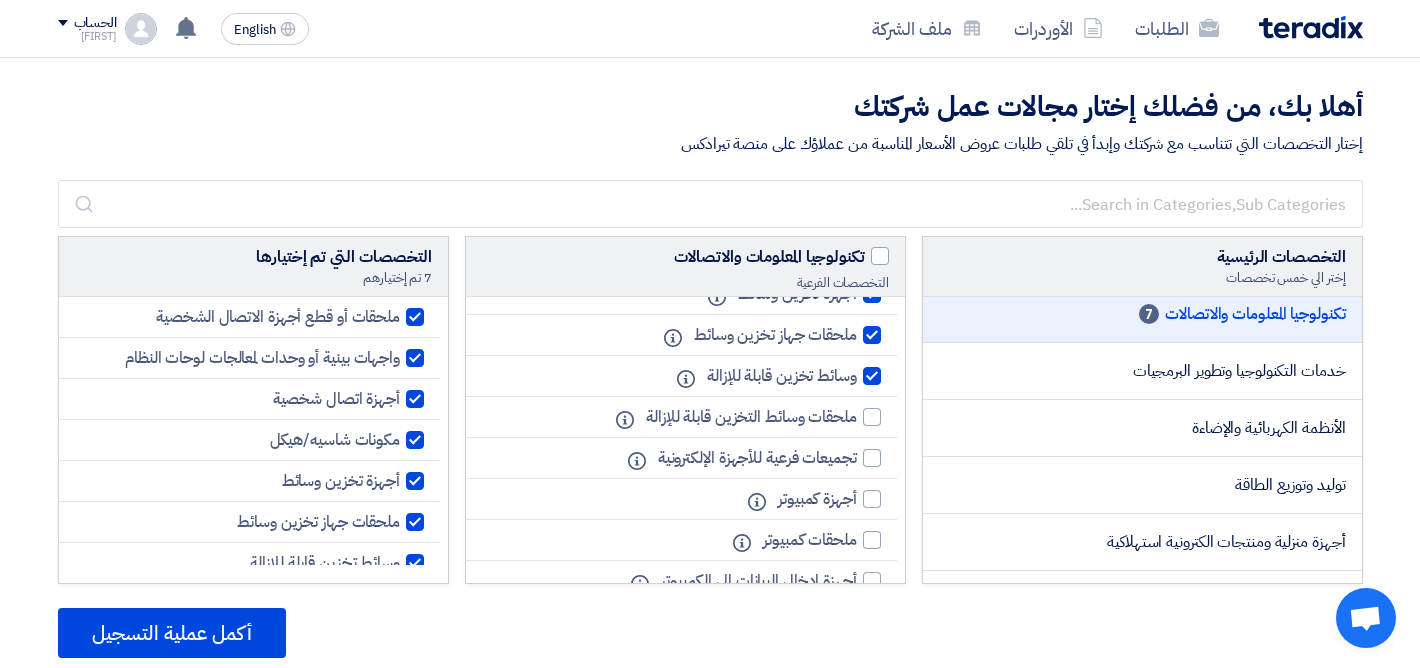 click 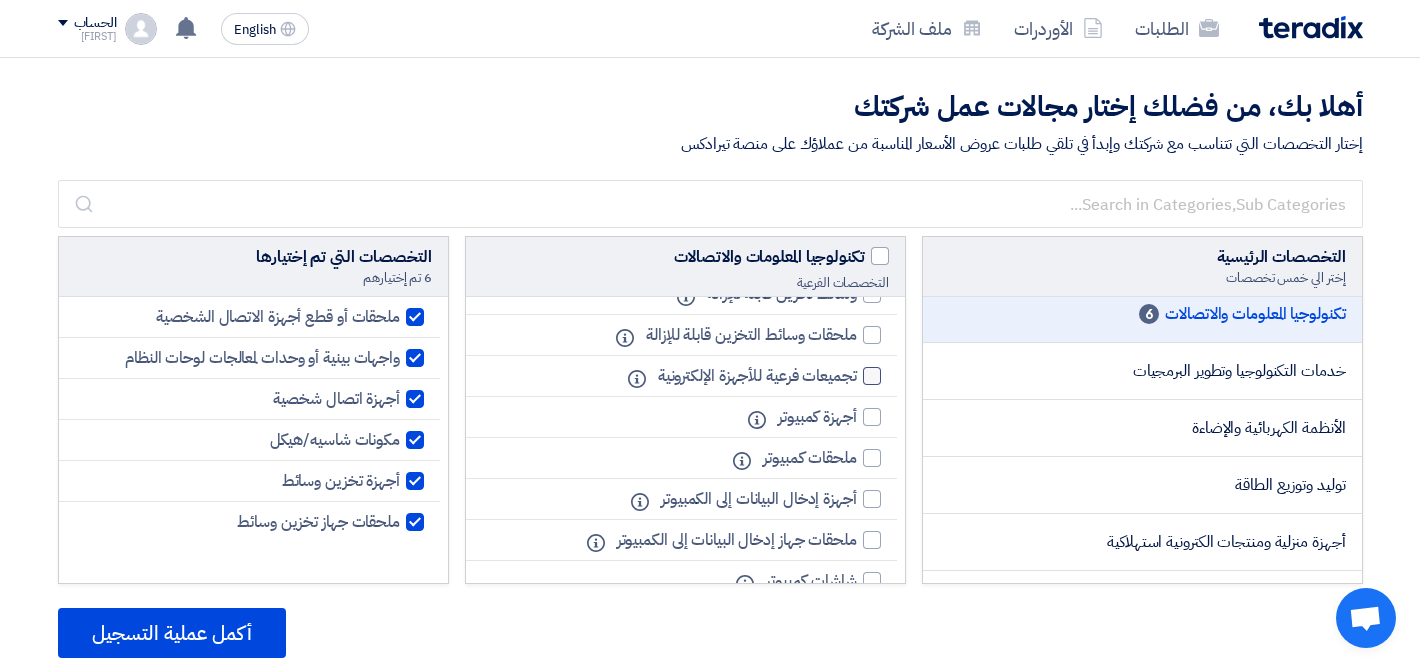 scroll, scrollTop: 270, scrollLeft: 0, axis: vertical 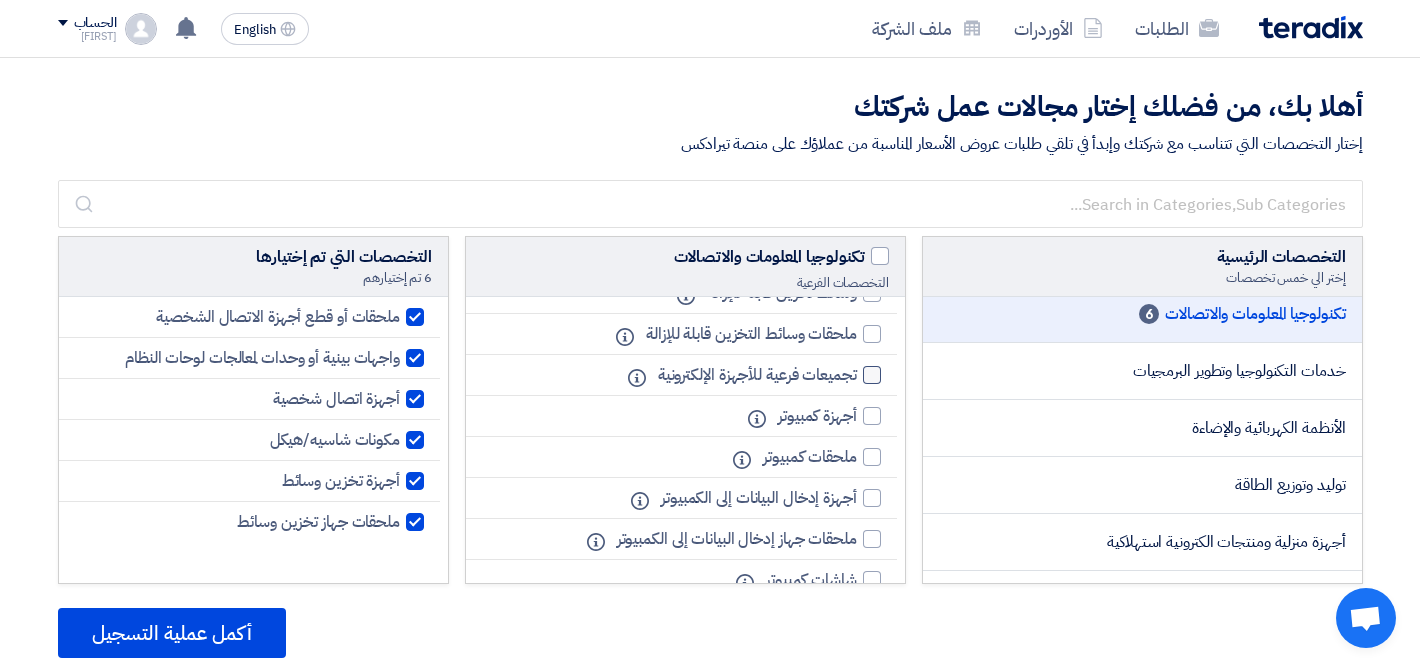click 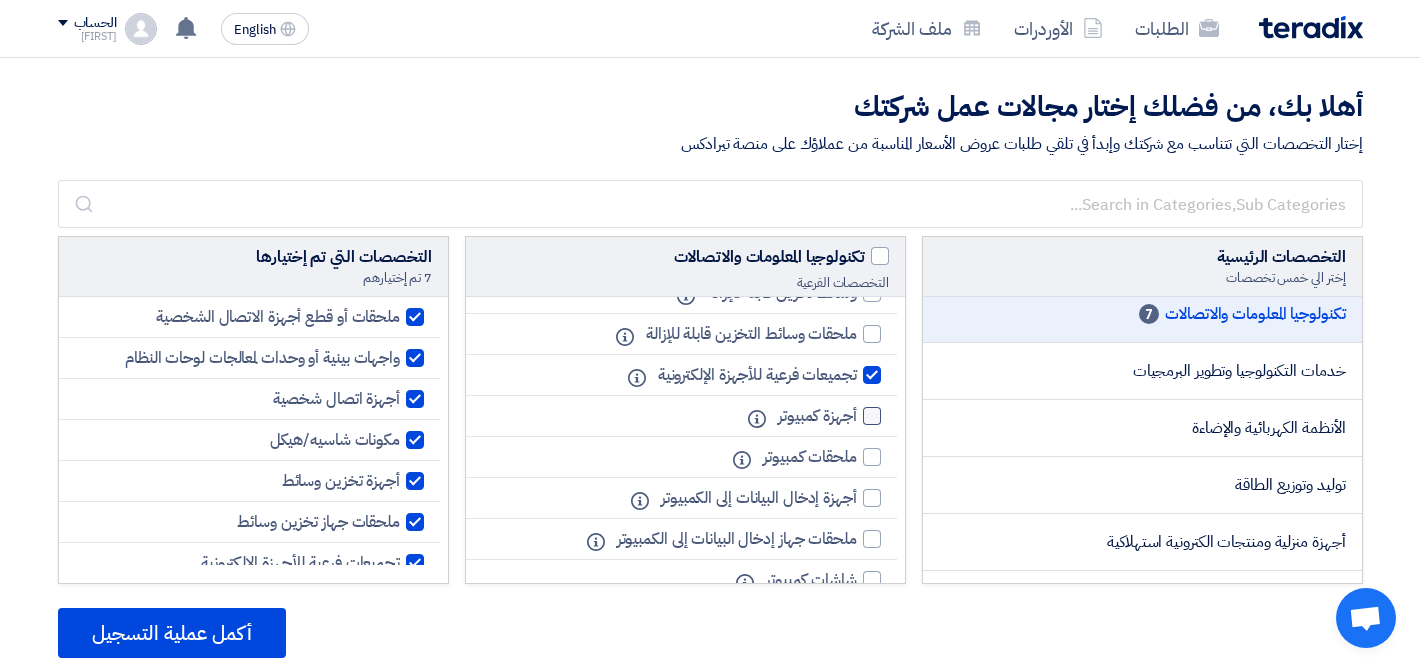 click 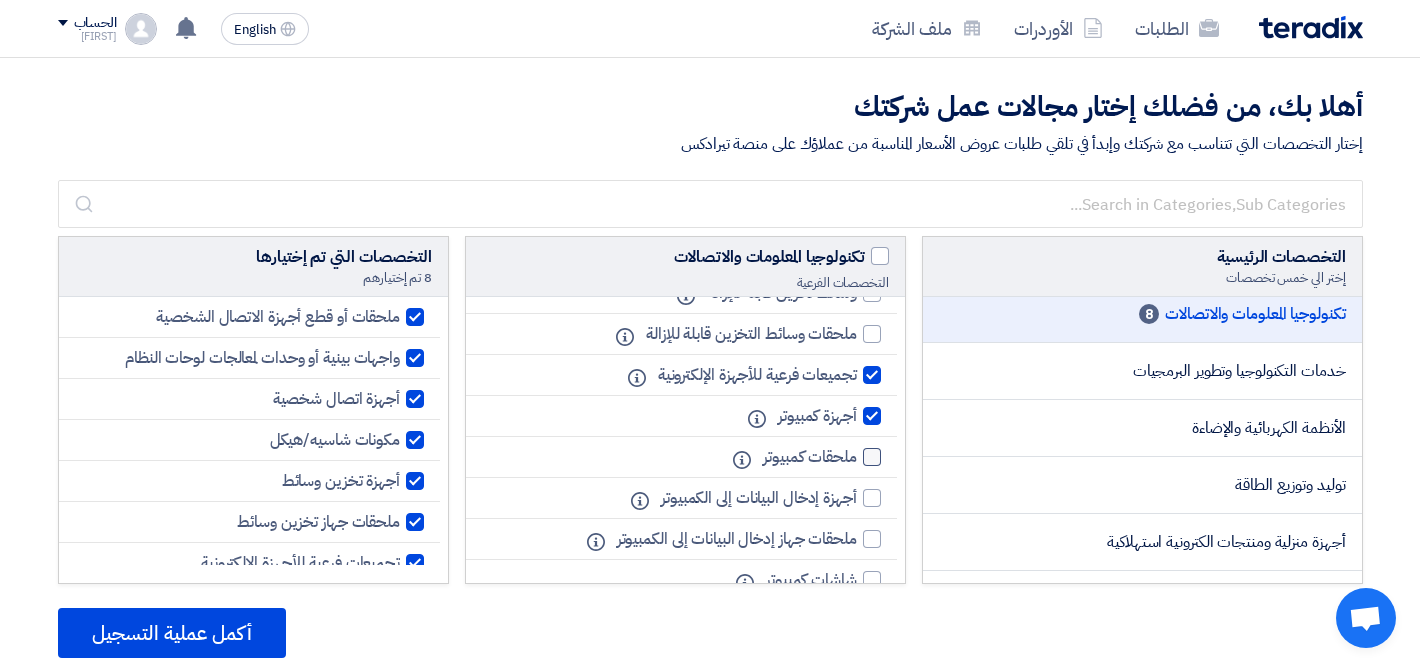 click 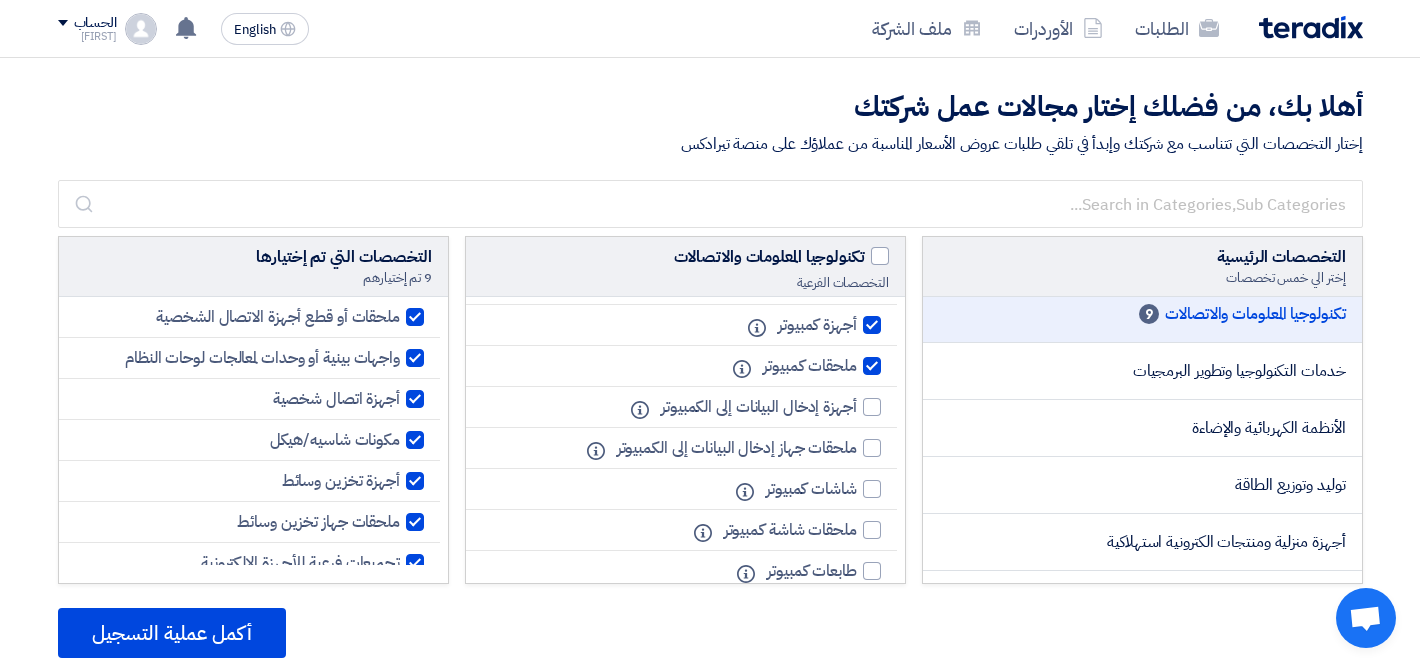 scroll, scrollTop: 391, scrollLeft: 0, axis: vertical 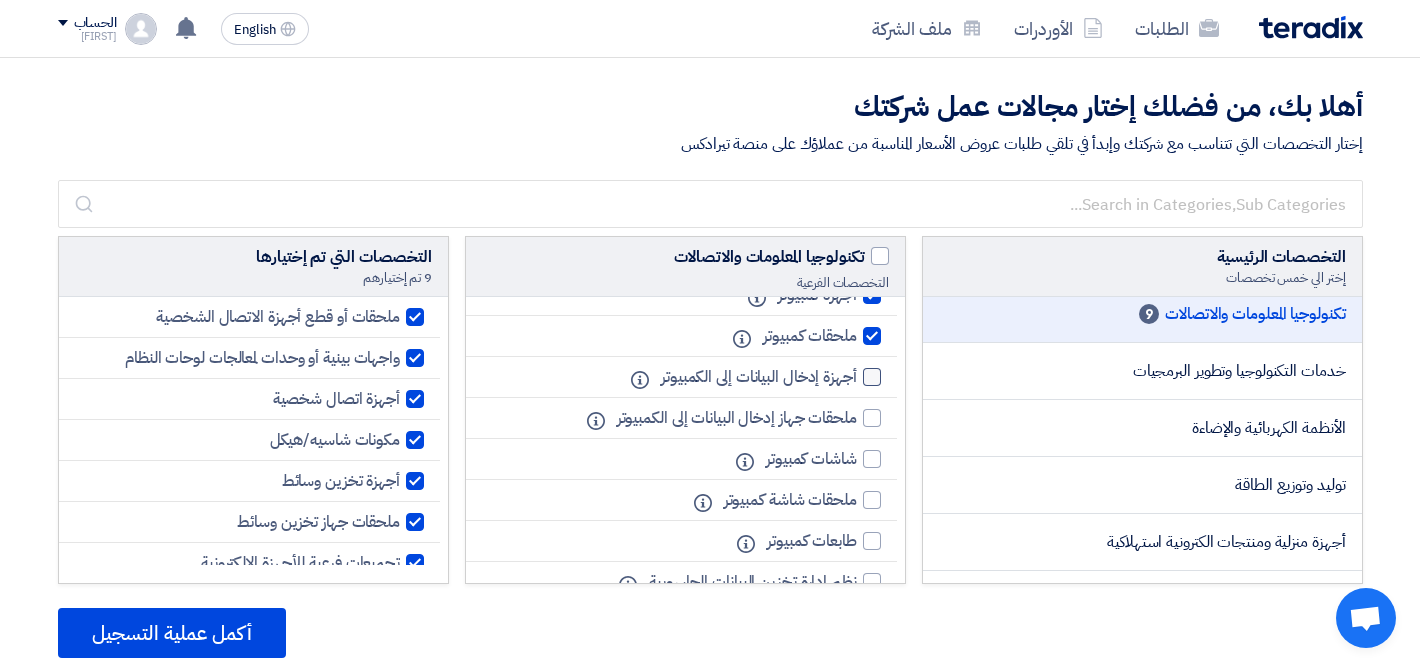 click 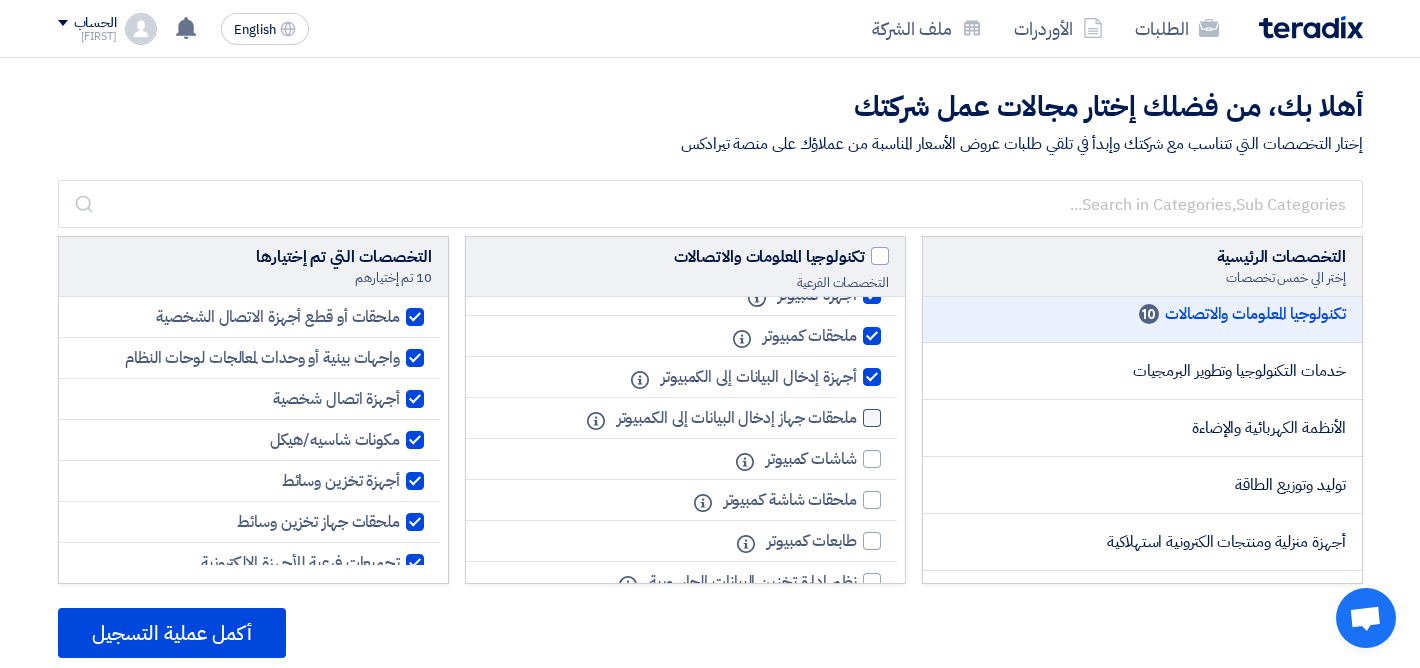 click 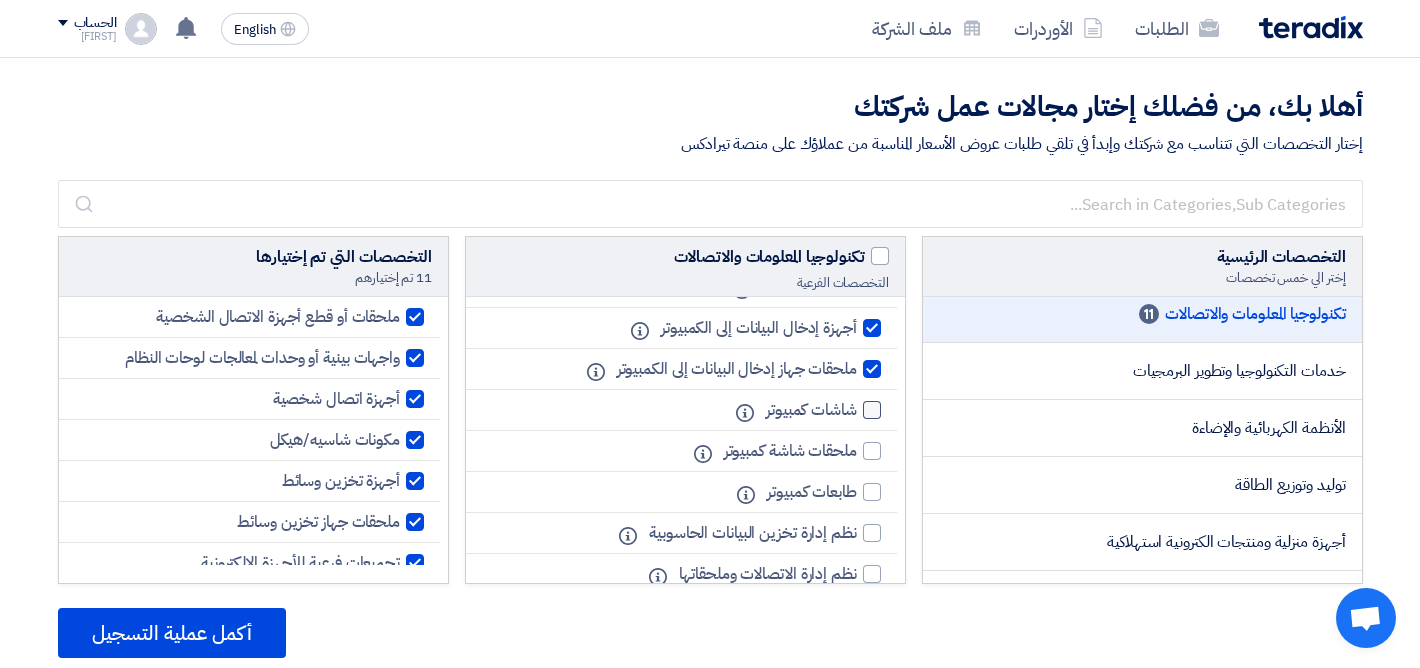 scroll, scrollTop: 465, scrollLeft: 0, axis: vertical 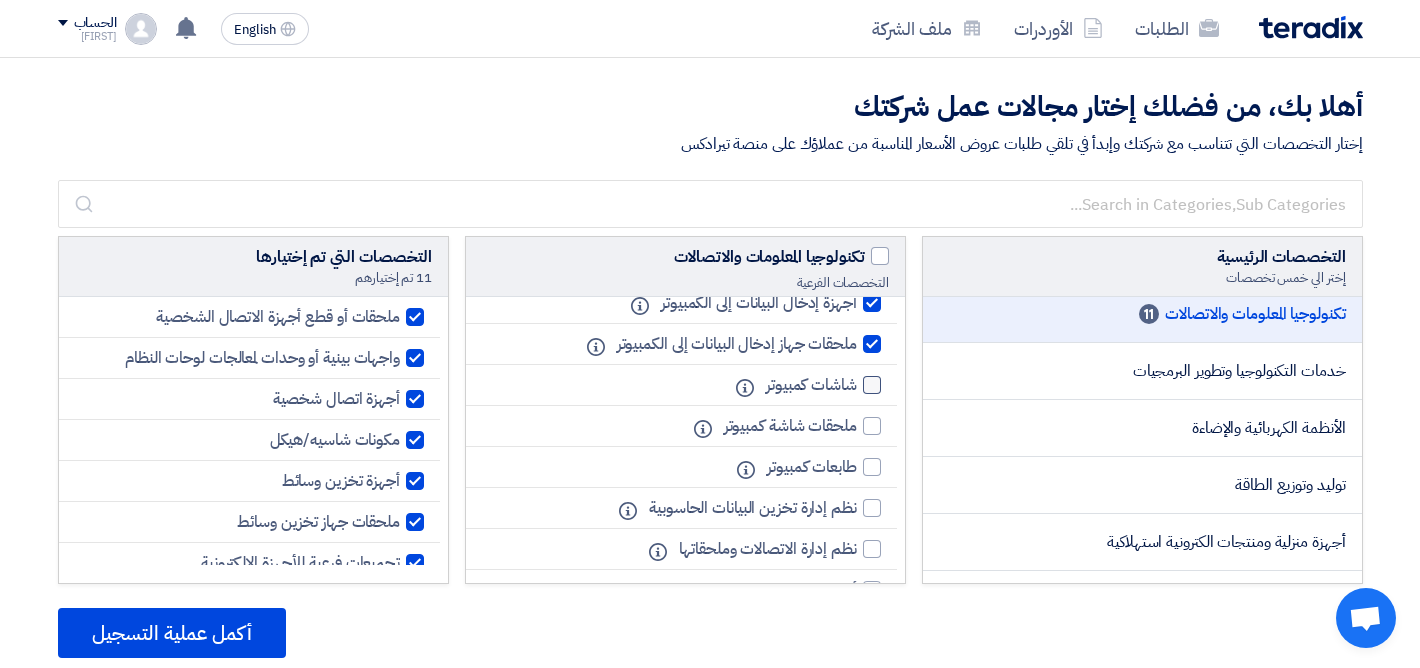click 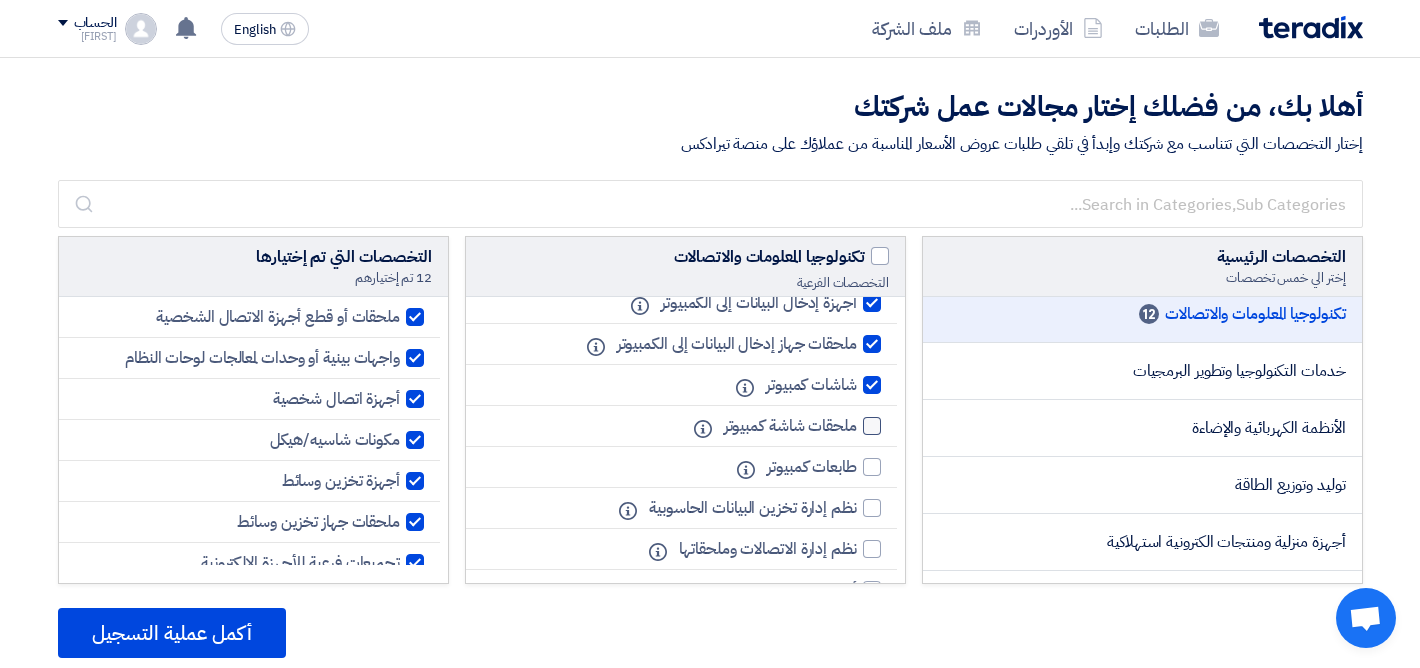 click 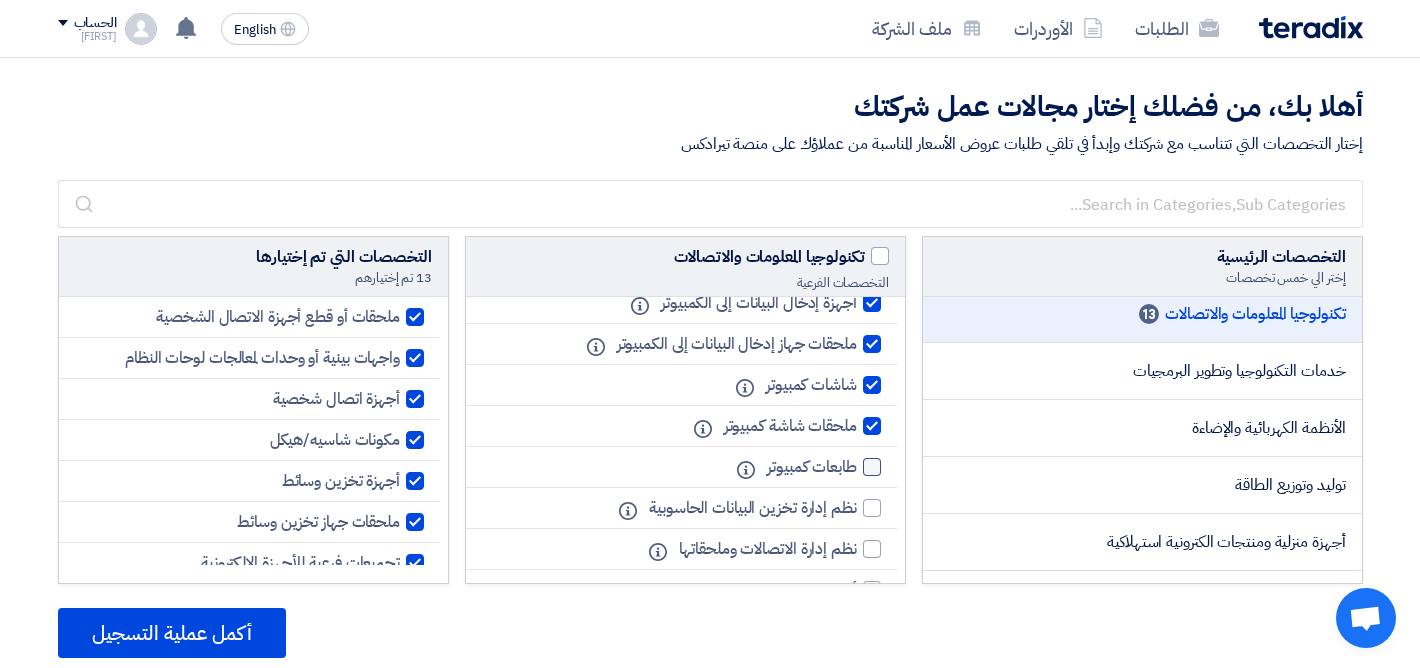 click on "طابعات كمبيوتر" 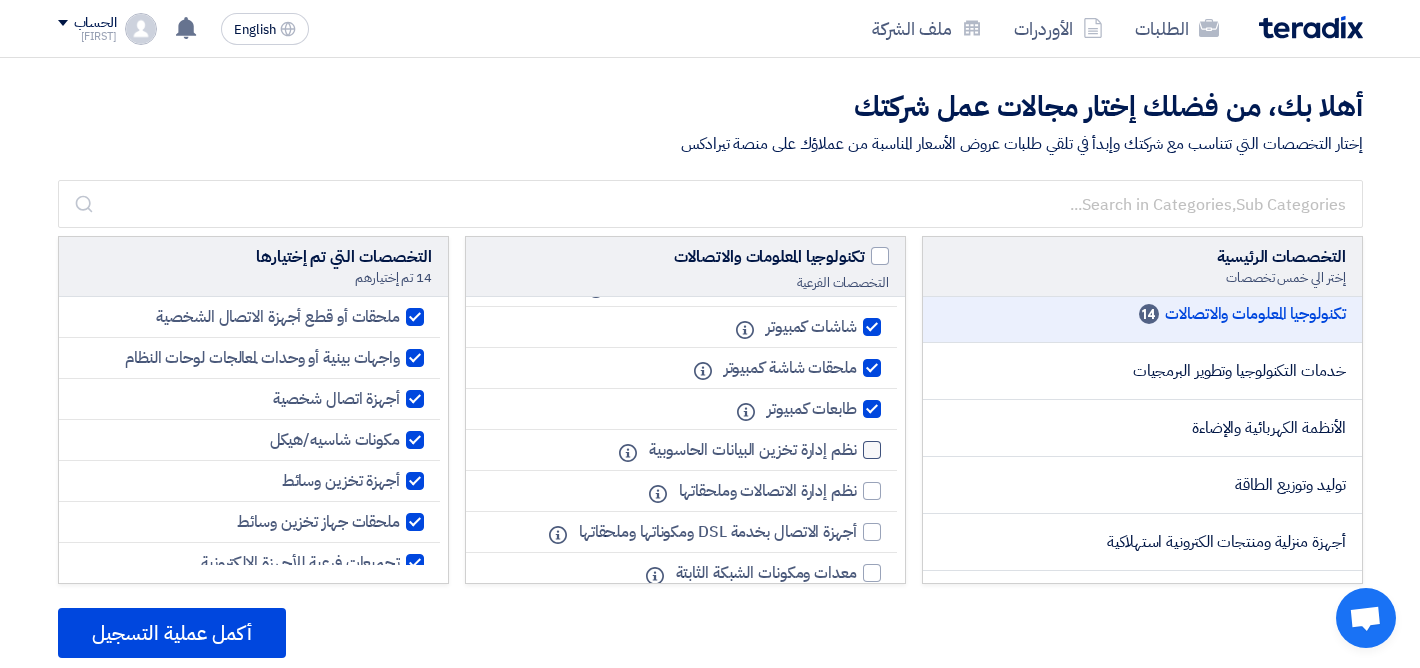 scroll, scrollTop: 532, scrollLeft: 0, axis: vertical 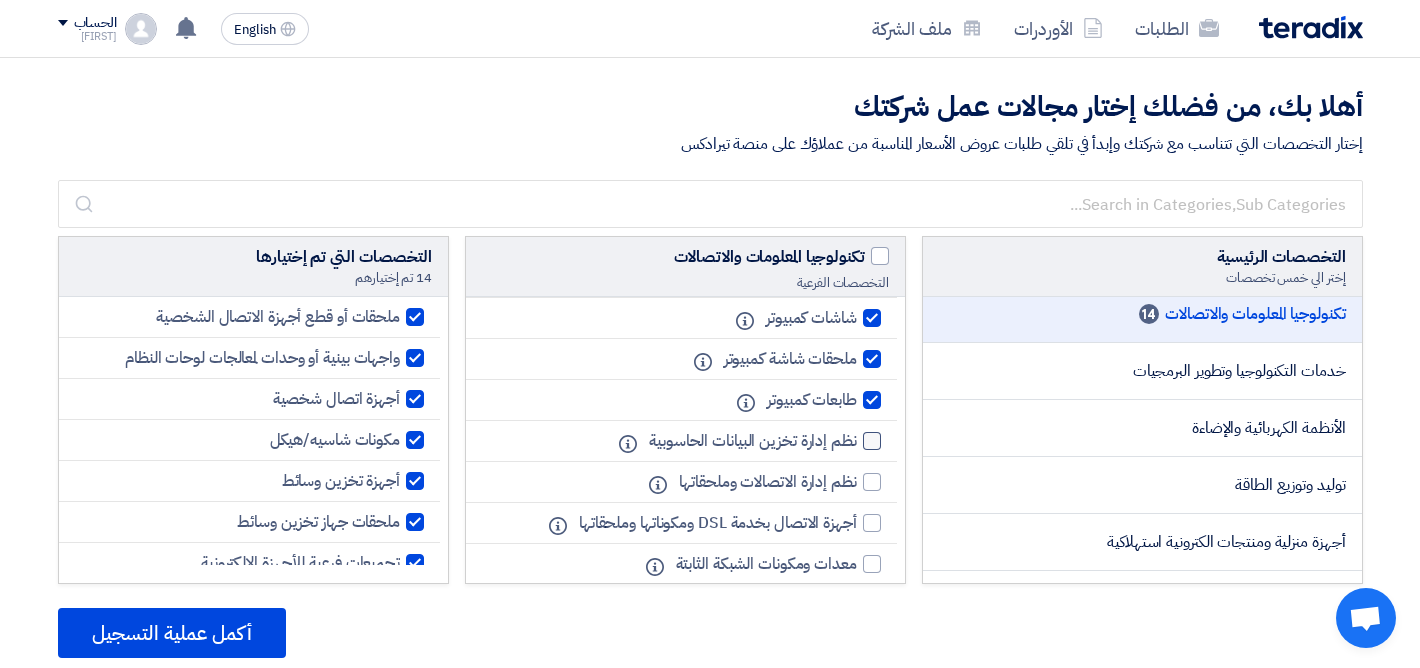 click 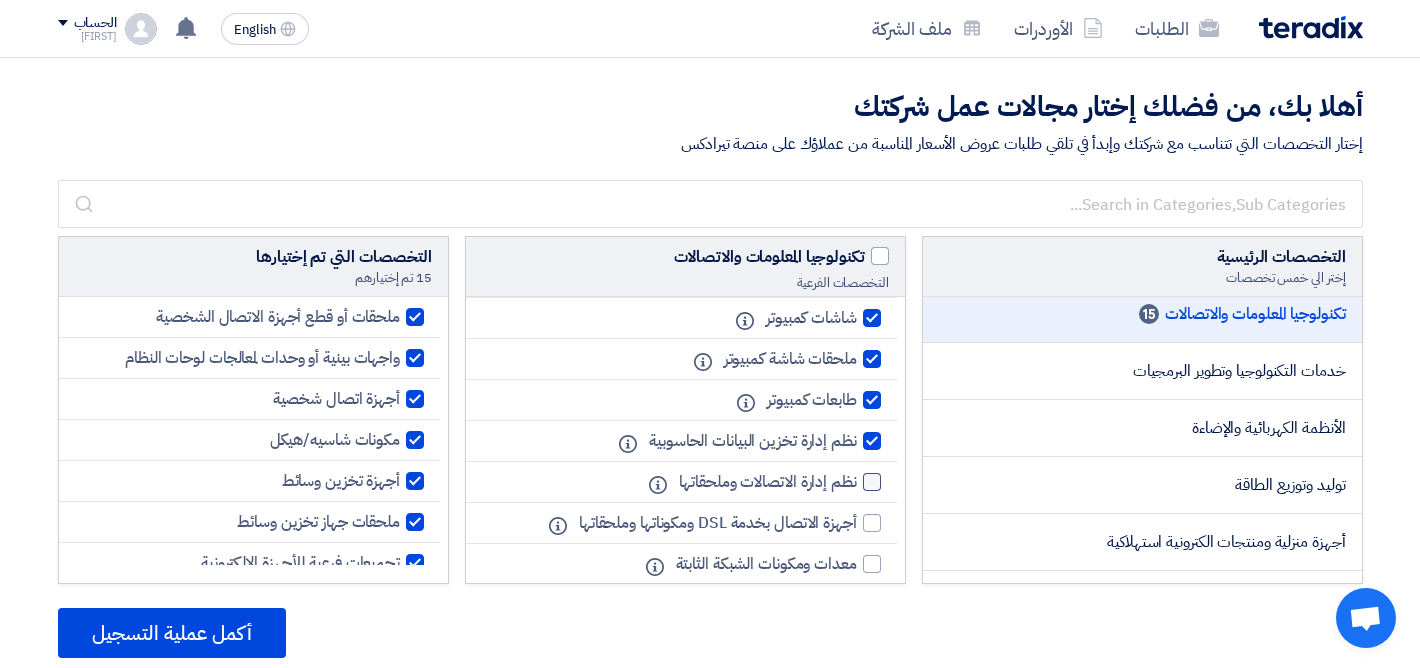 click 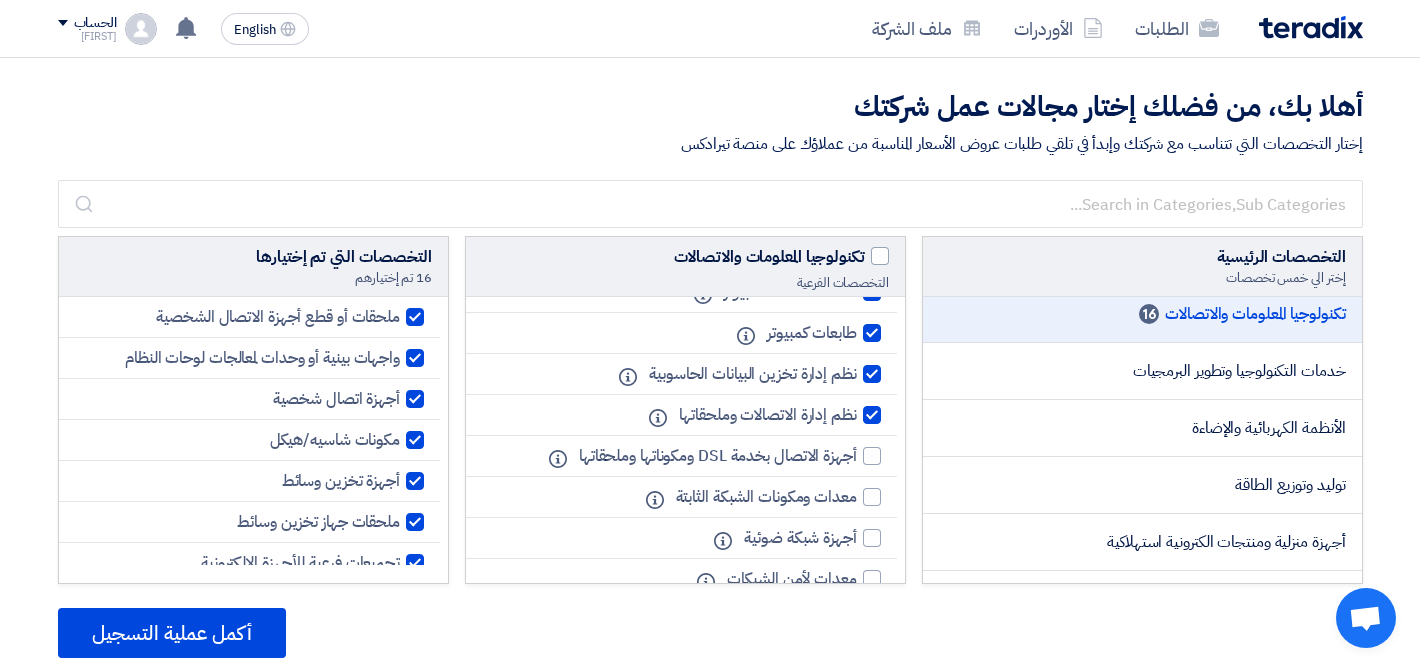 scroll, scrollTop: 635, scrollLeft: 0, axis: vertical 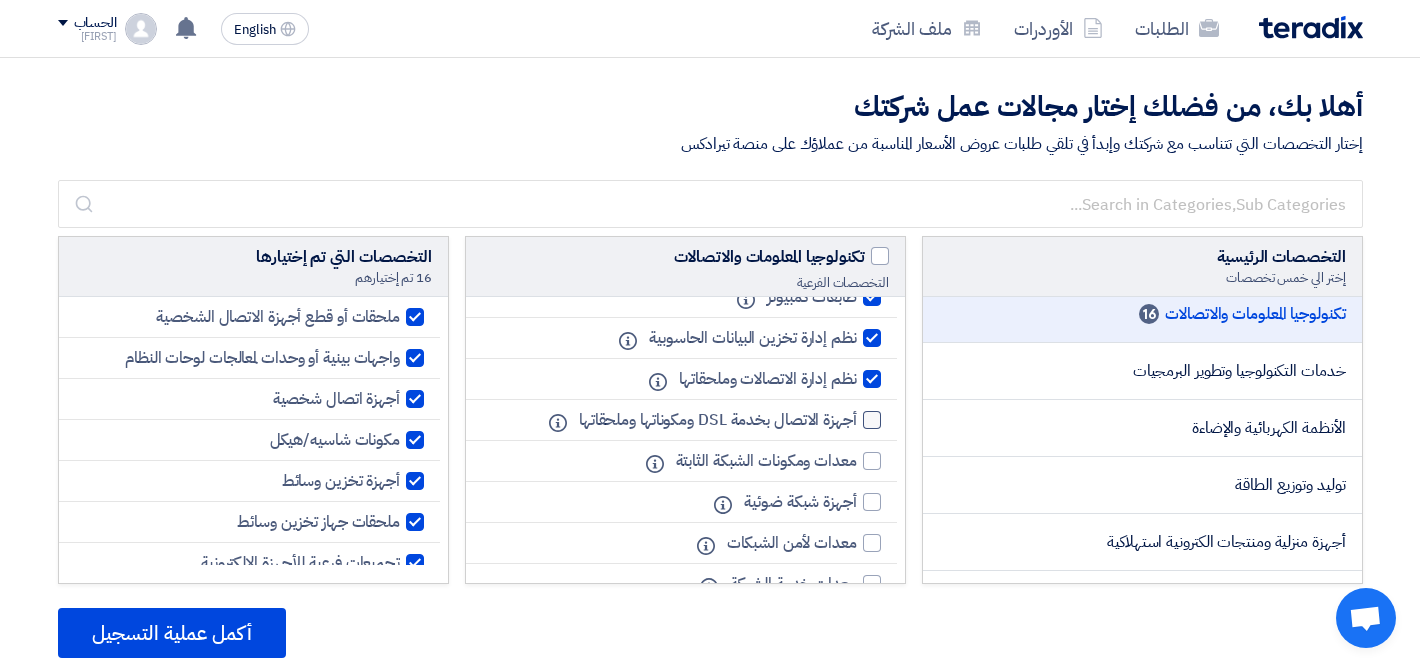 click 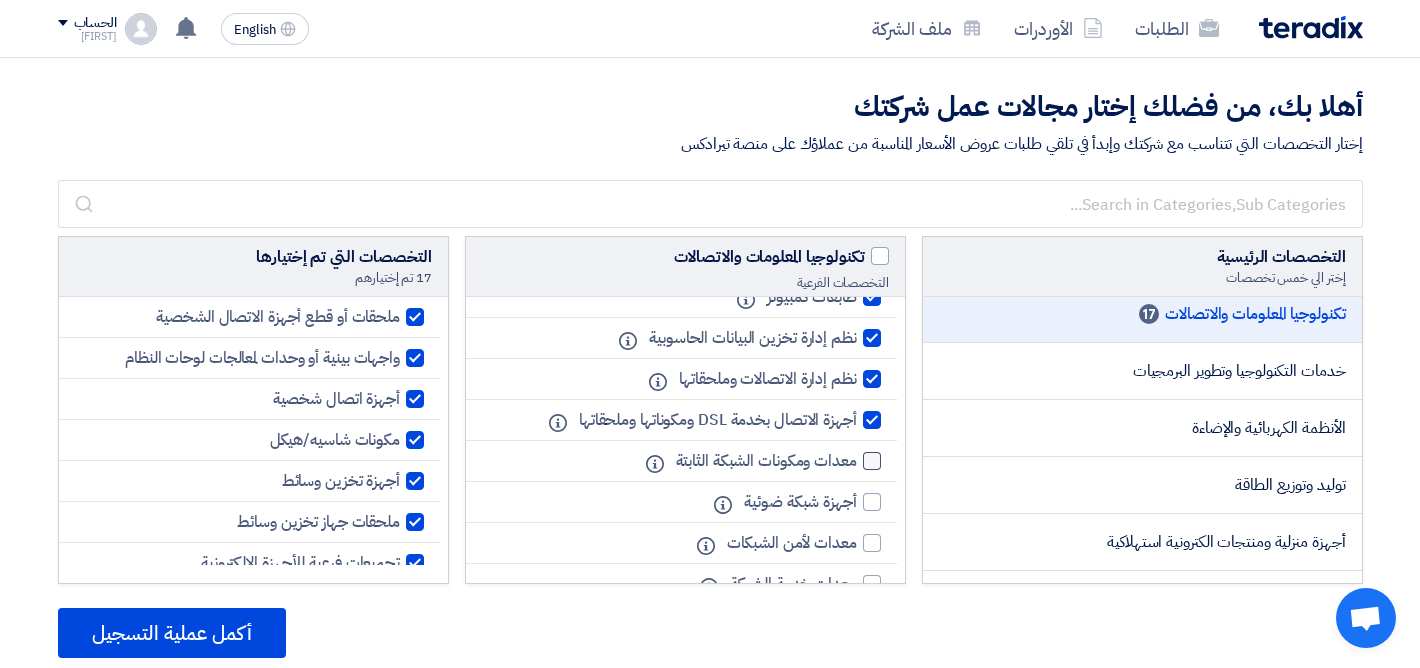 click 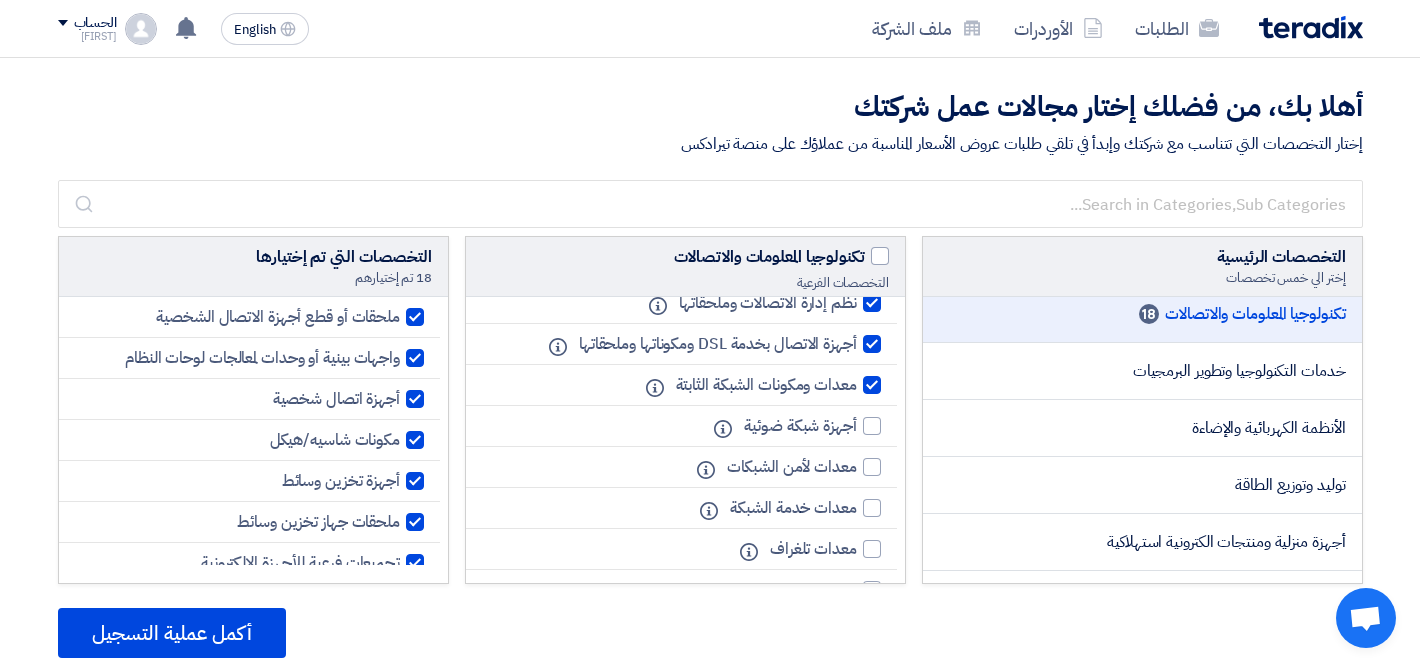 scroll, scrollTop: 732, scrollLeft: 0, axis: vertical 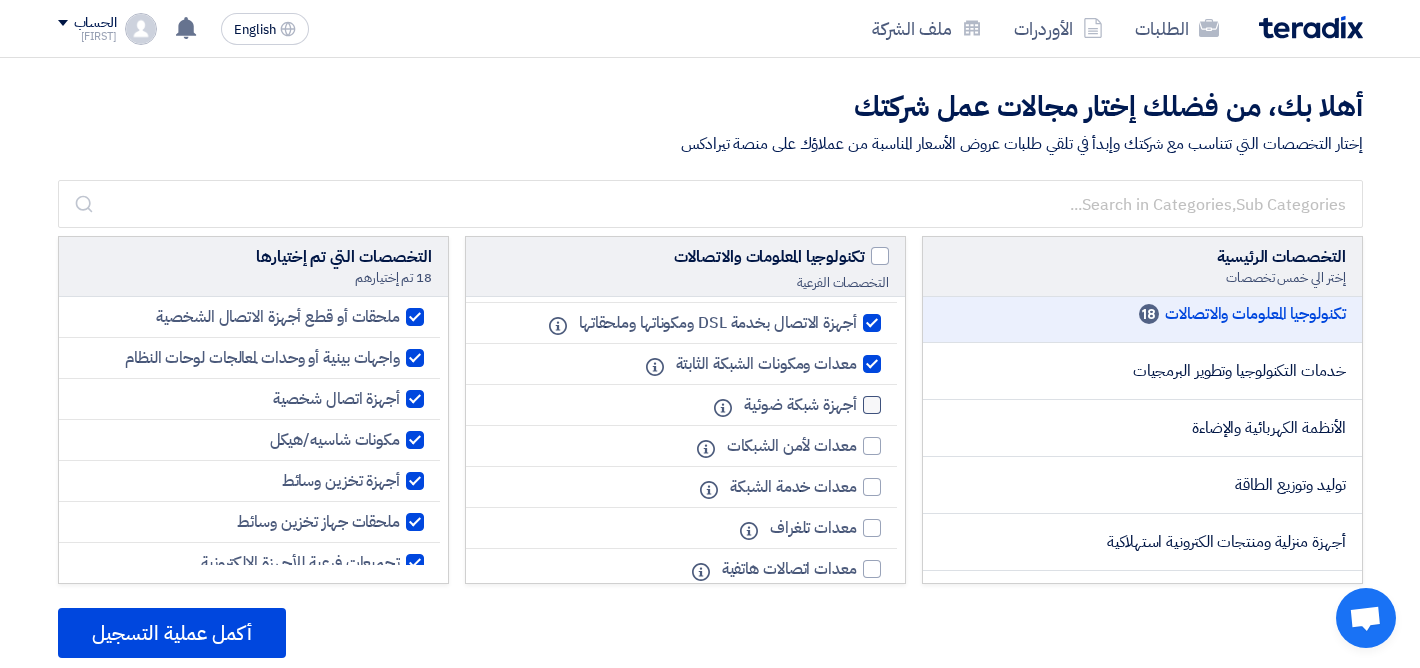 click 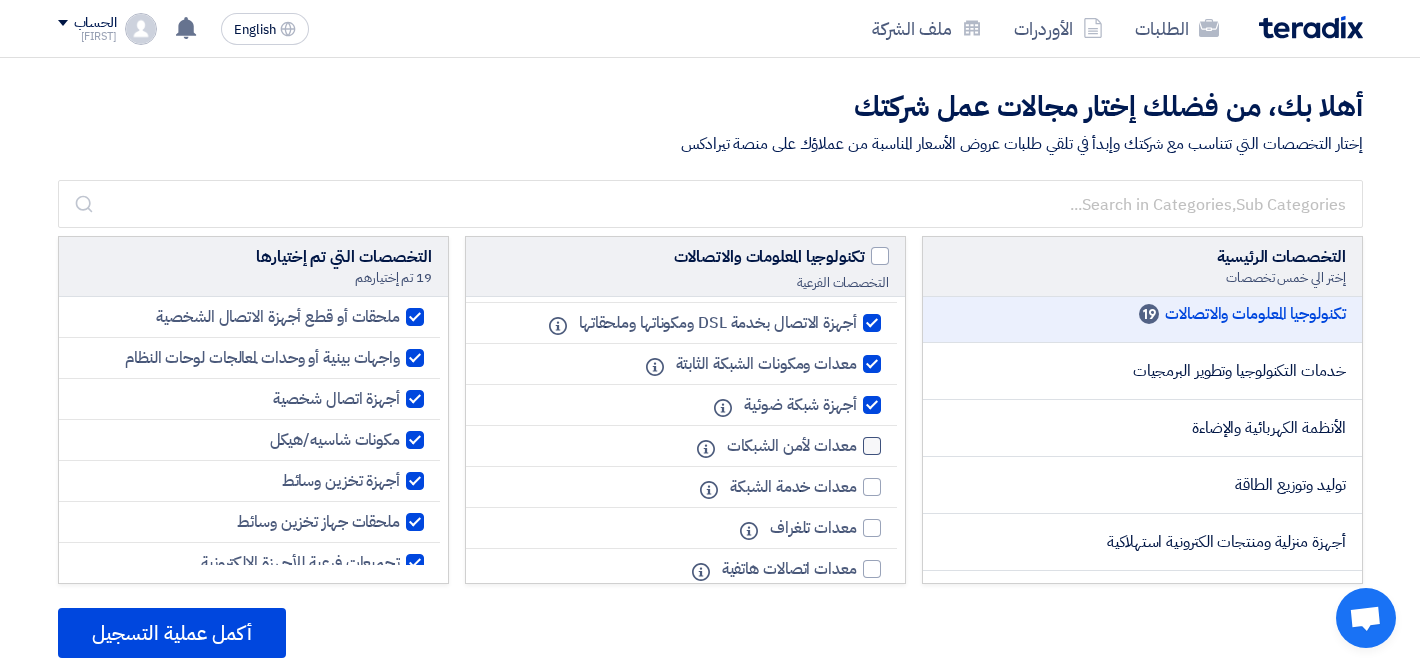 click 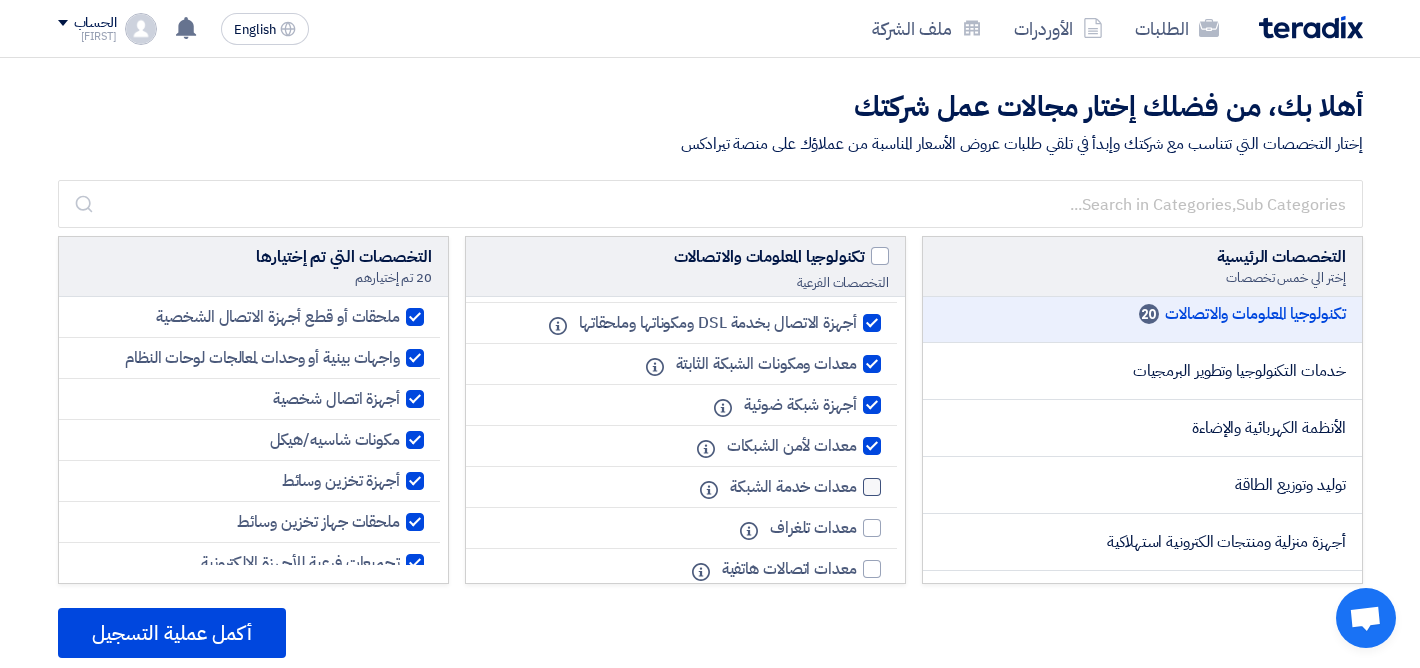 click 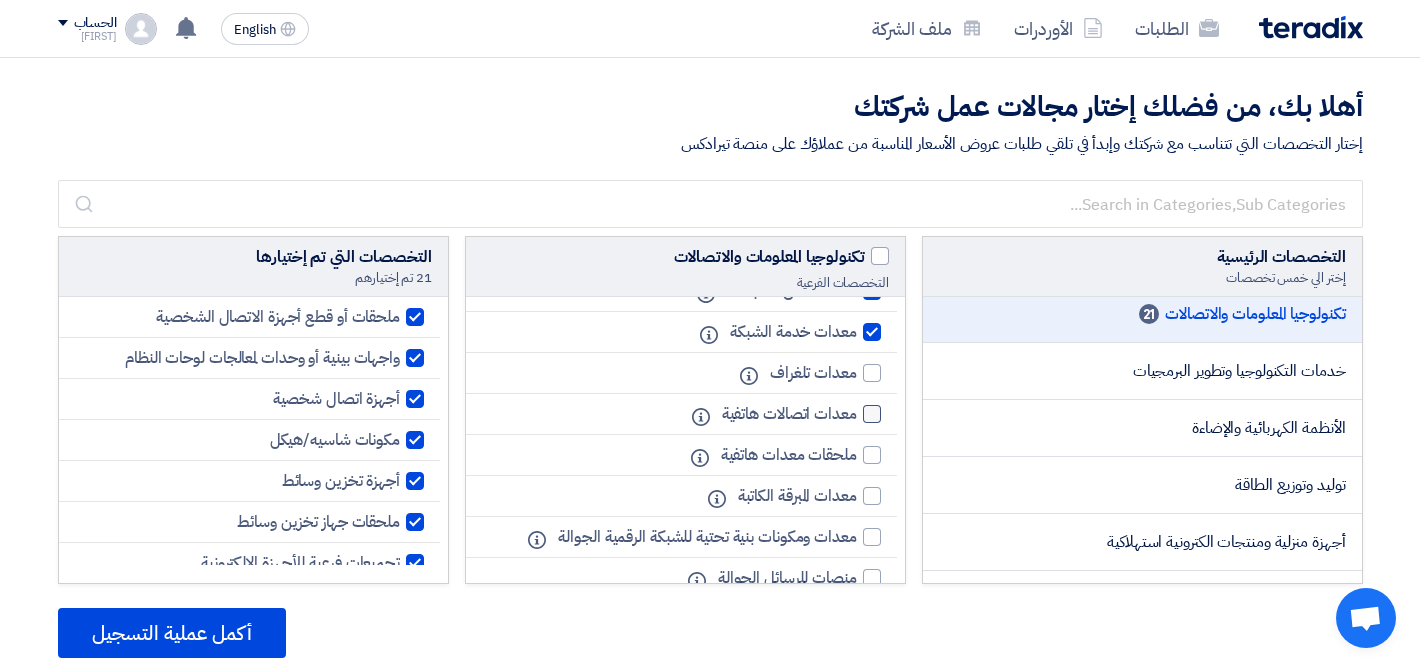 scroll, scrollTop: 912, scrollLeft: 0, axis: vertical 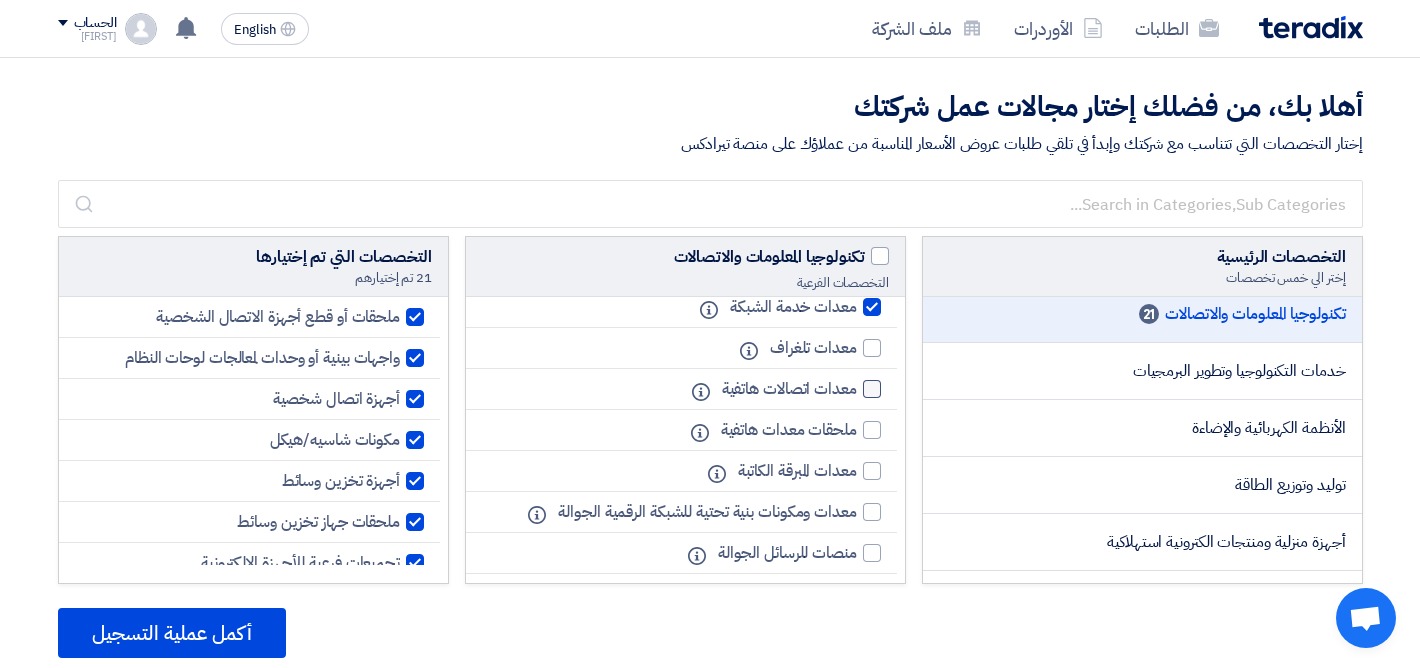 click 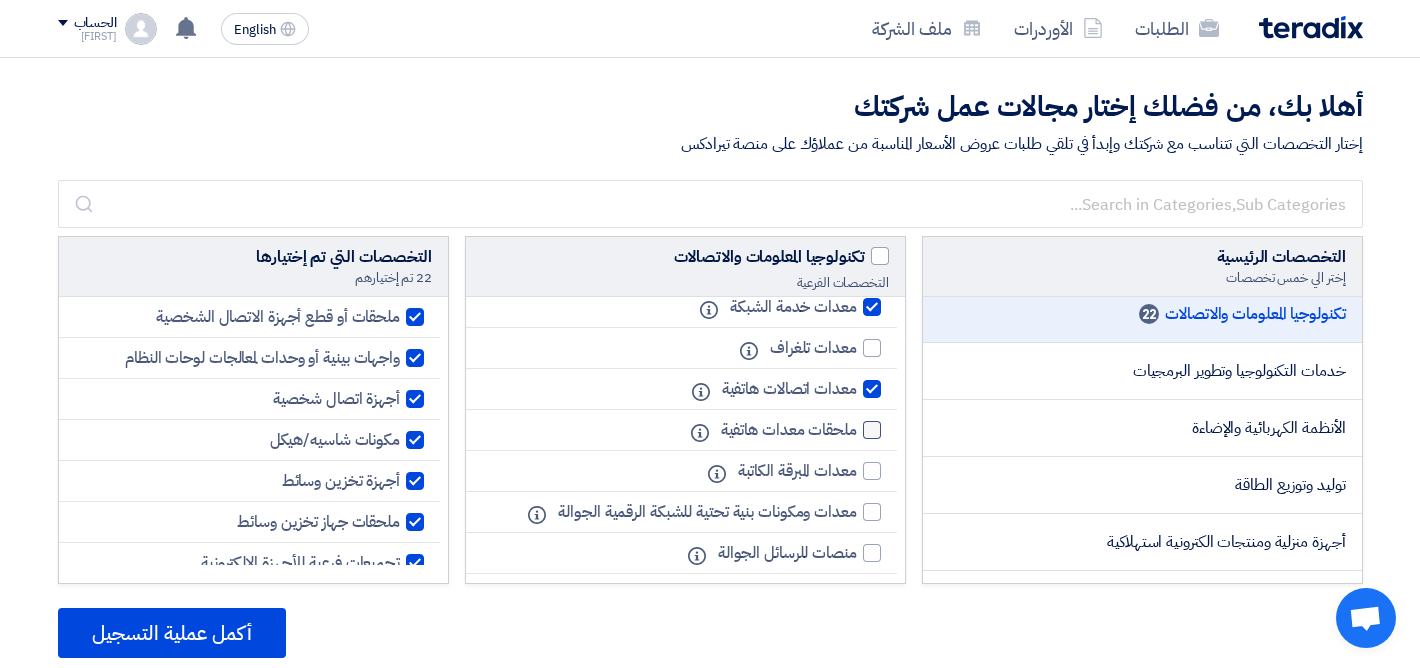 click 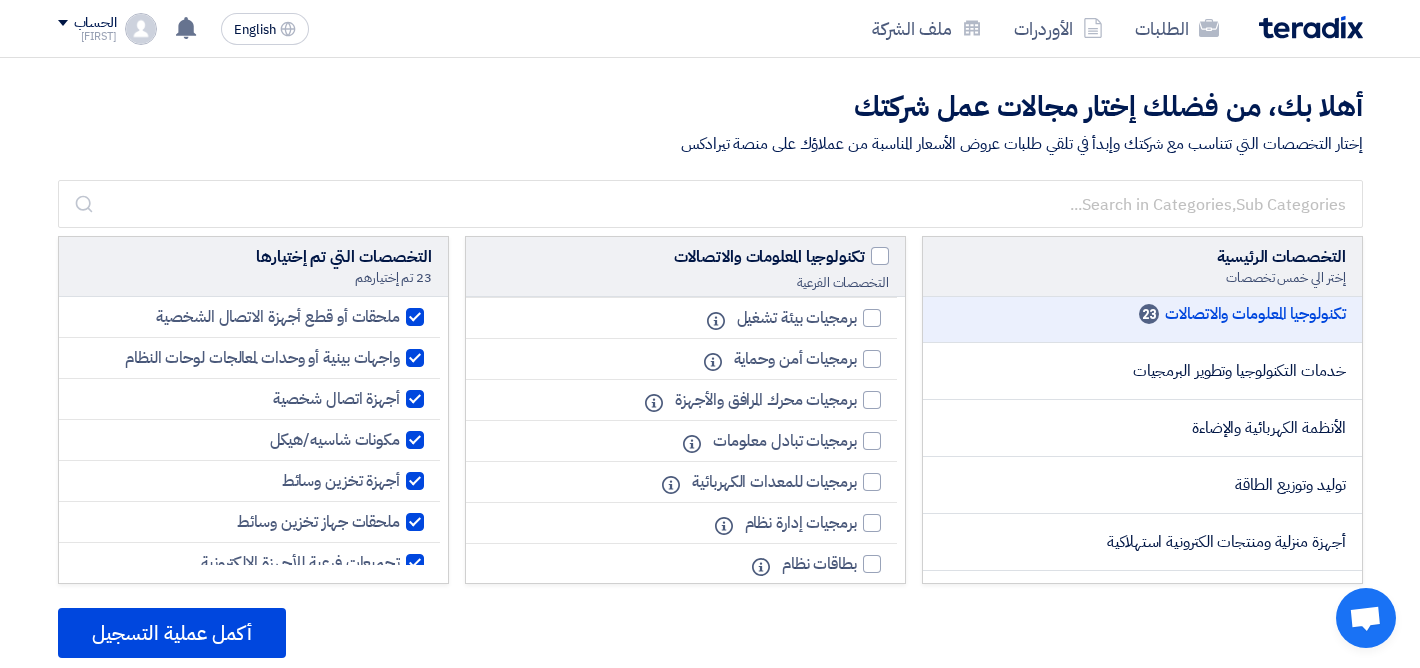 scroll, scrollTop: 1738, scrollLeft: 0, axis: vertical 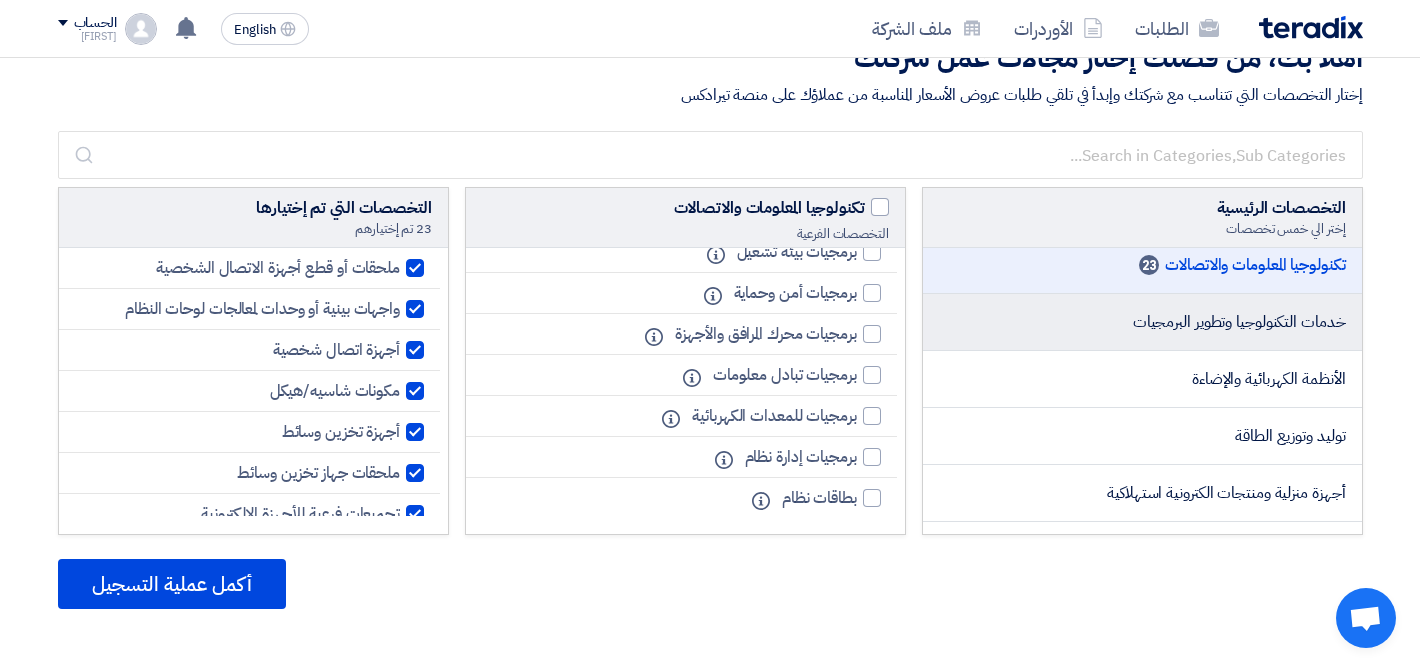click on "خدمات التكنولوجيا وتطوير البرمجيات" 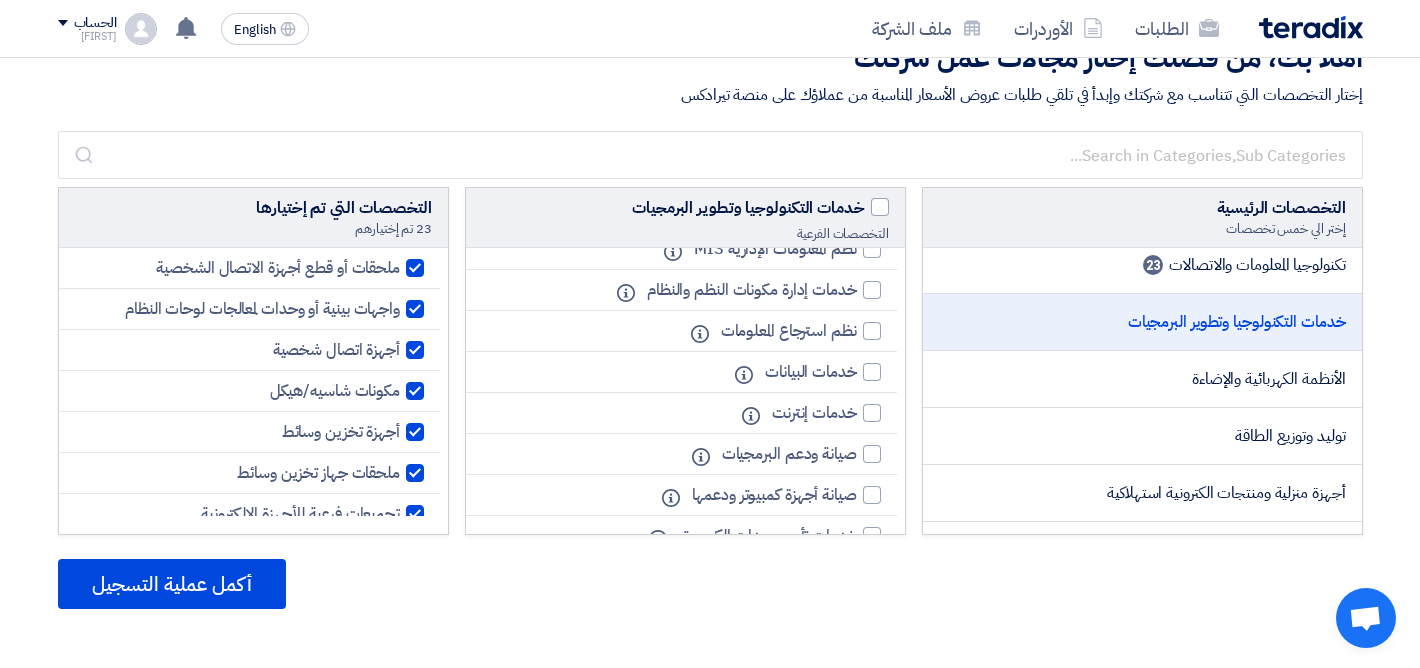 scroll, scrollTop: 151, scrollLeft: 0, axis: vertical 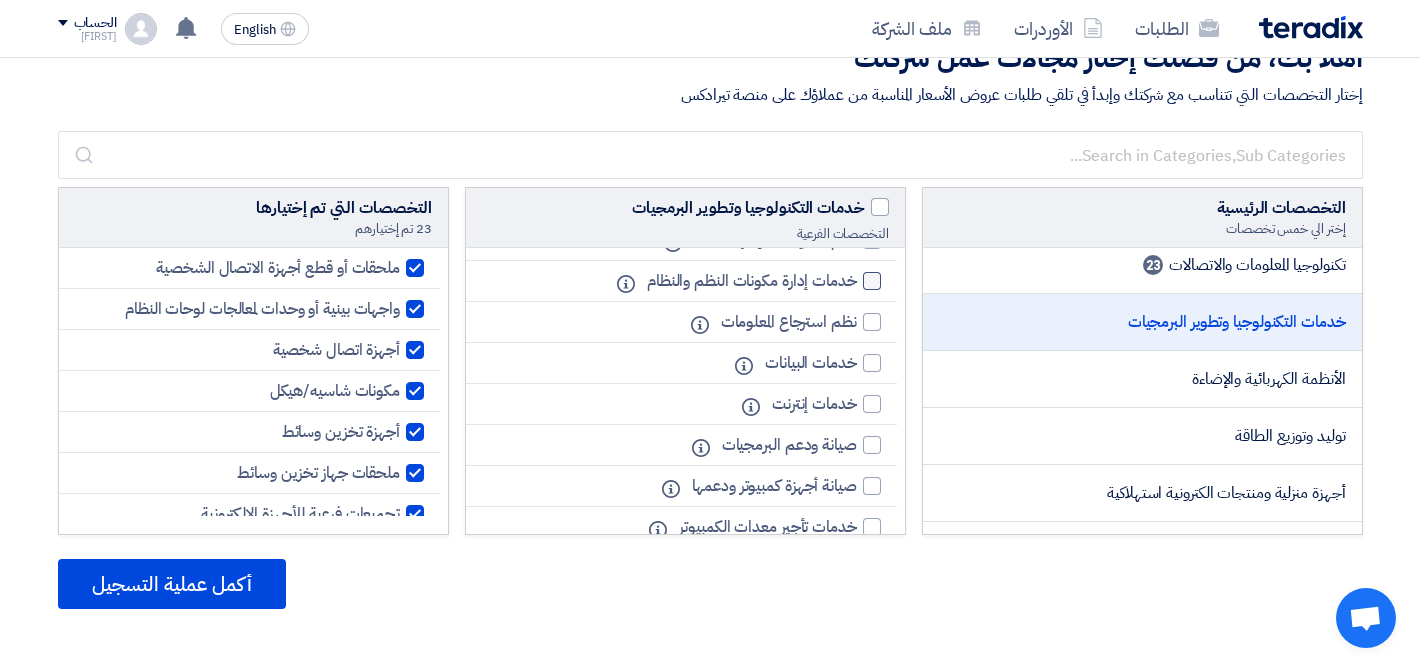 click 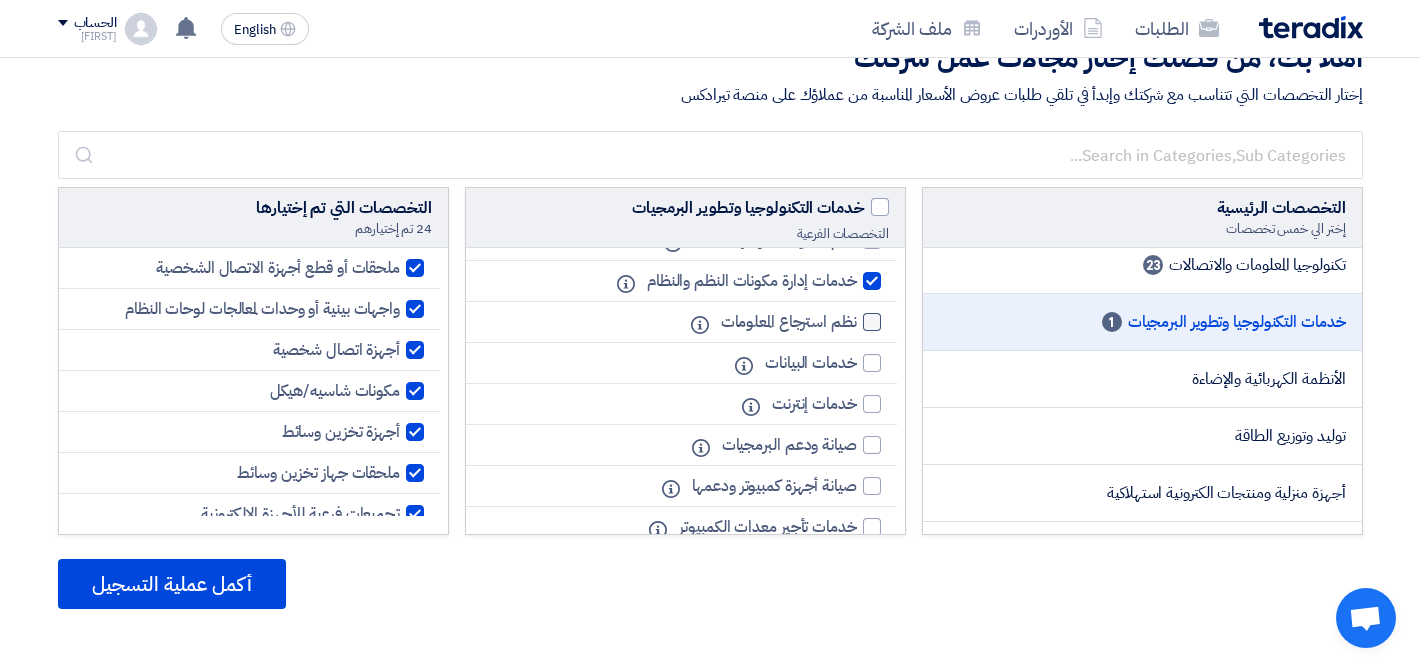 click 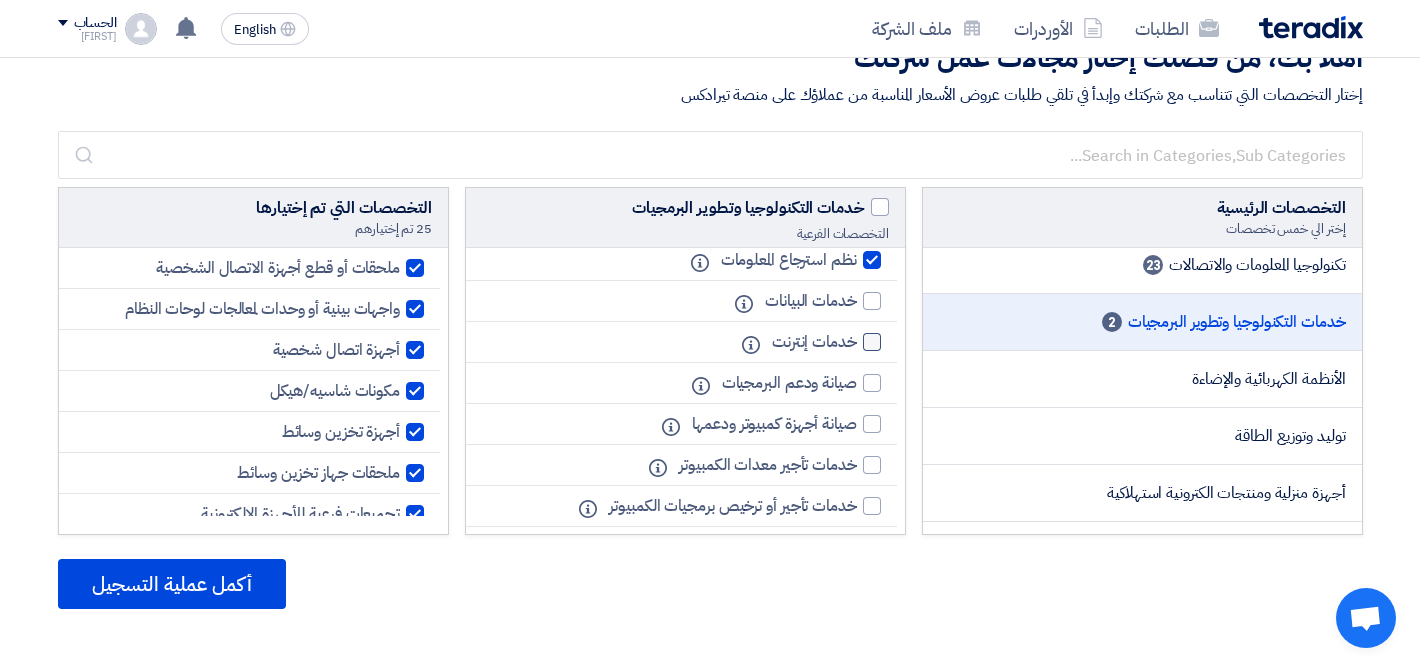 scroll, scrollTop: 219, scrollLeft: 0, axis: vertical 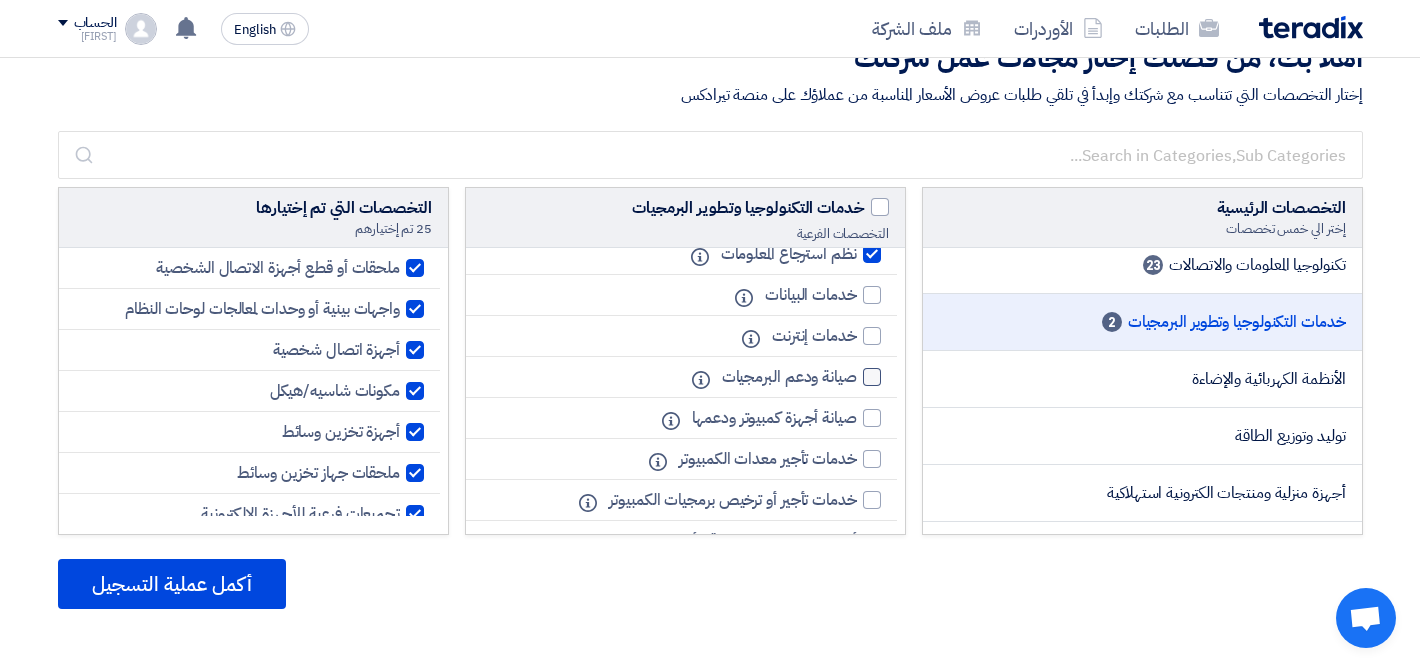 click 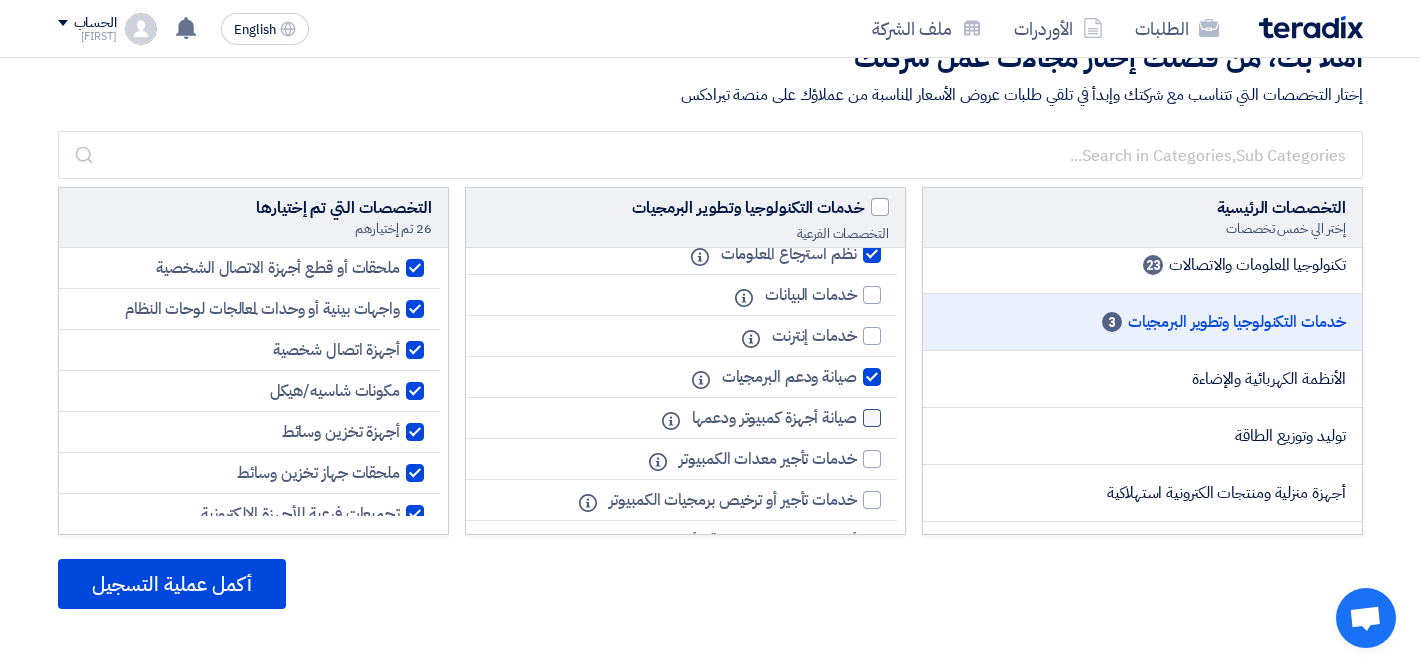 click 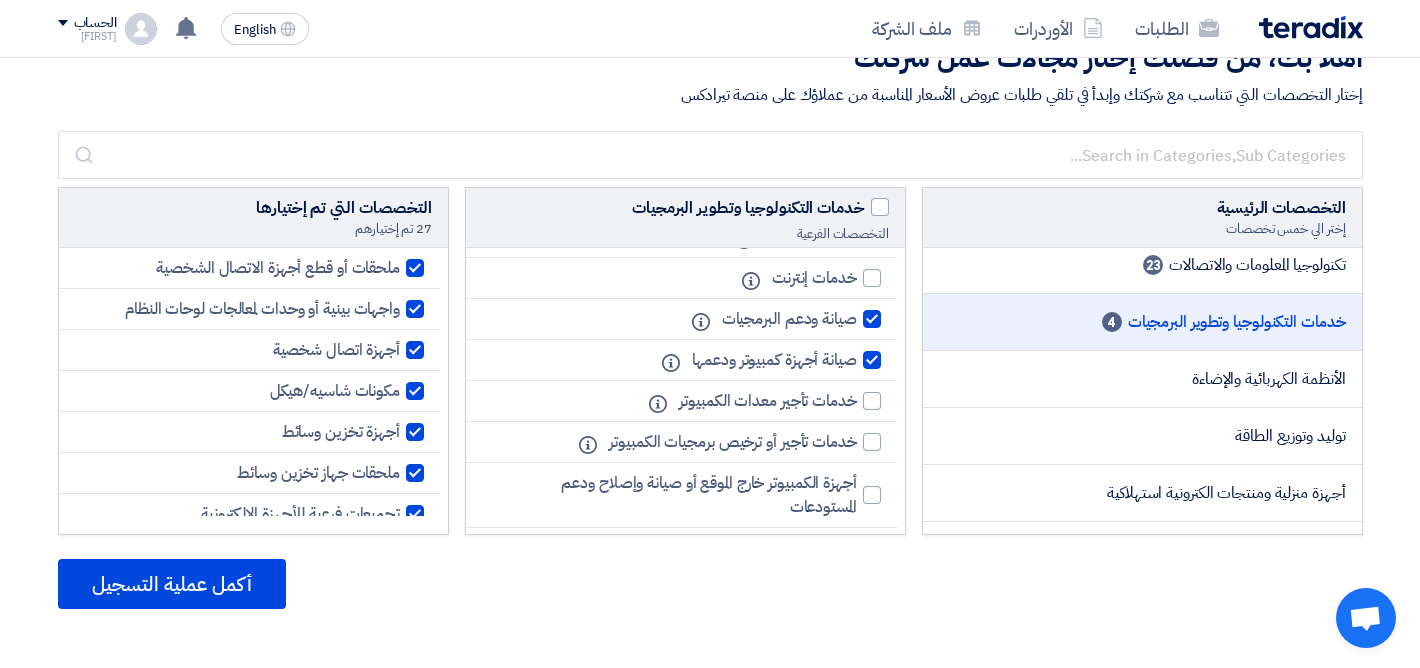 scroll, scrollTop: 287, scrollLeft: 0, axis: vertical 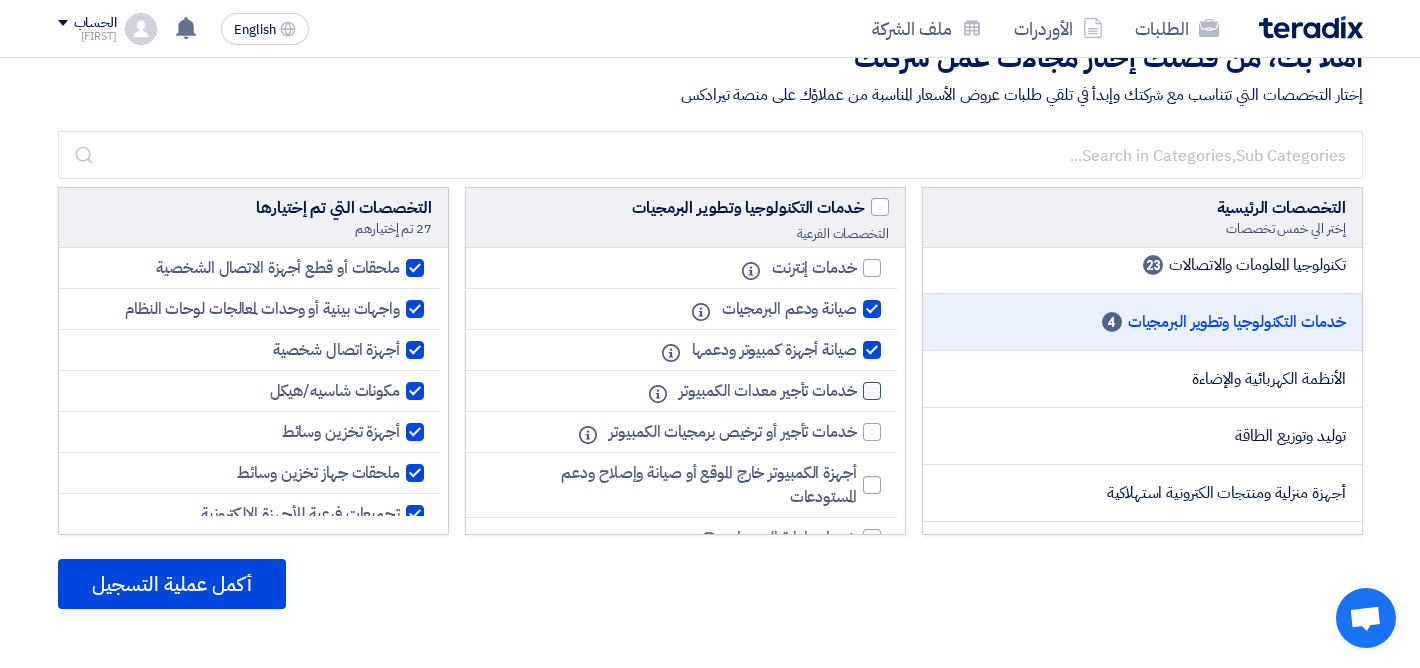 click on "خدمات تأجير معدات الكمبيوتر" 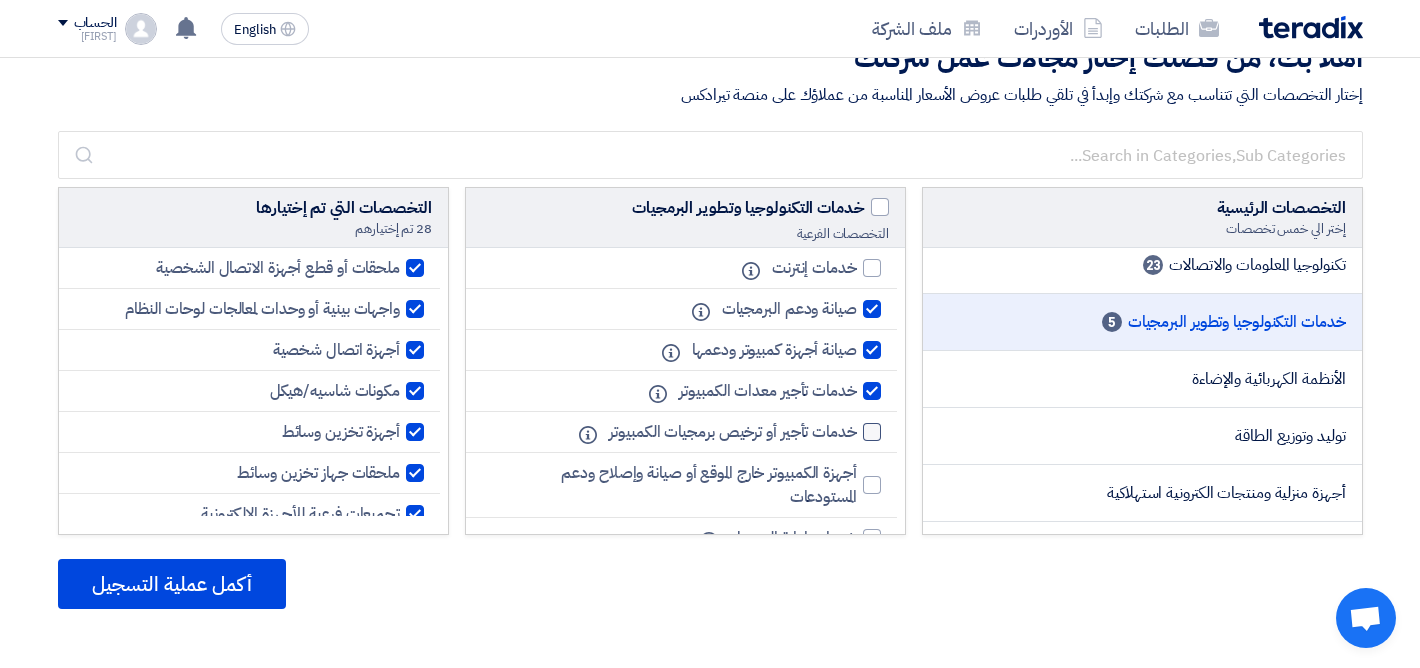 click 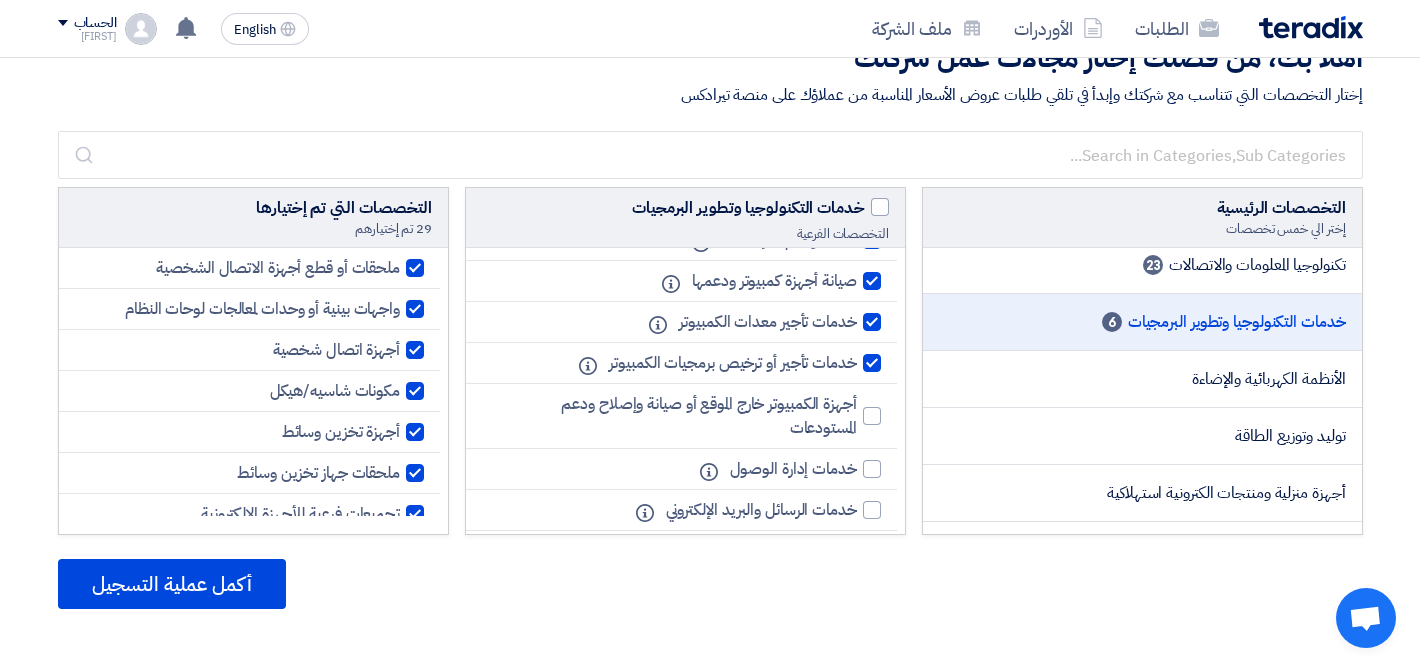 scroll, scrollTop: 375, scrollLeft: 0, axis: vertical 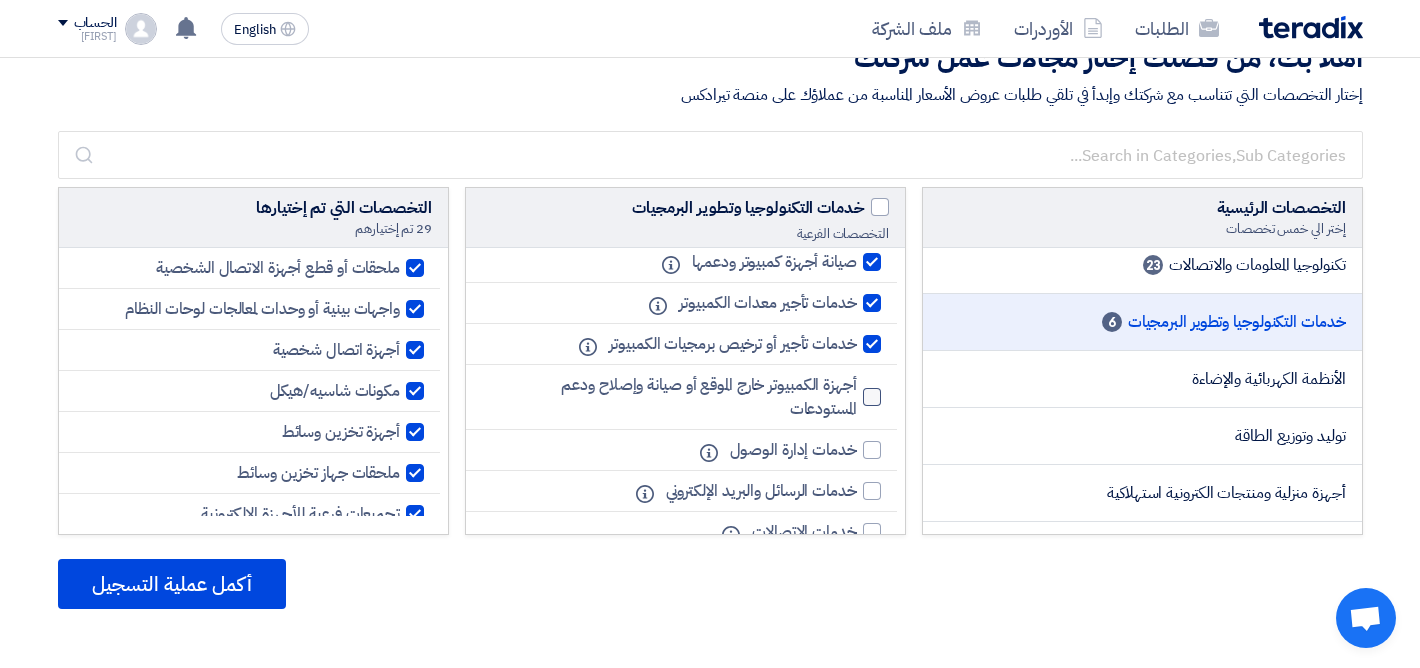 click 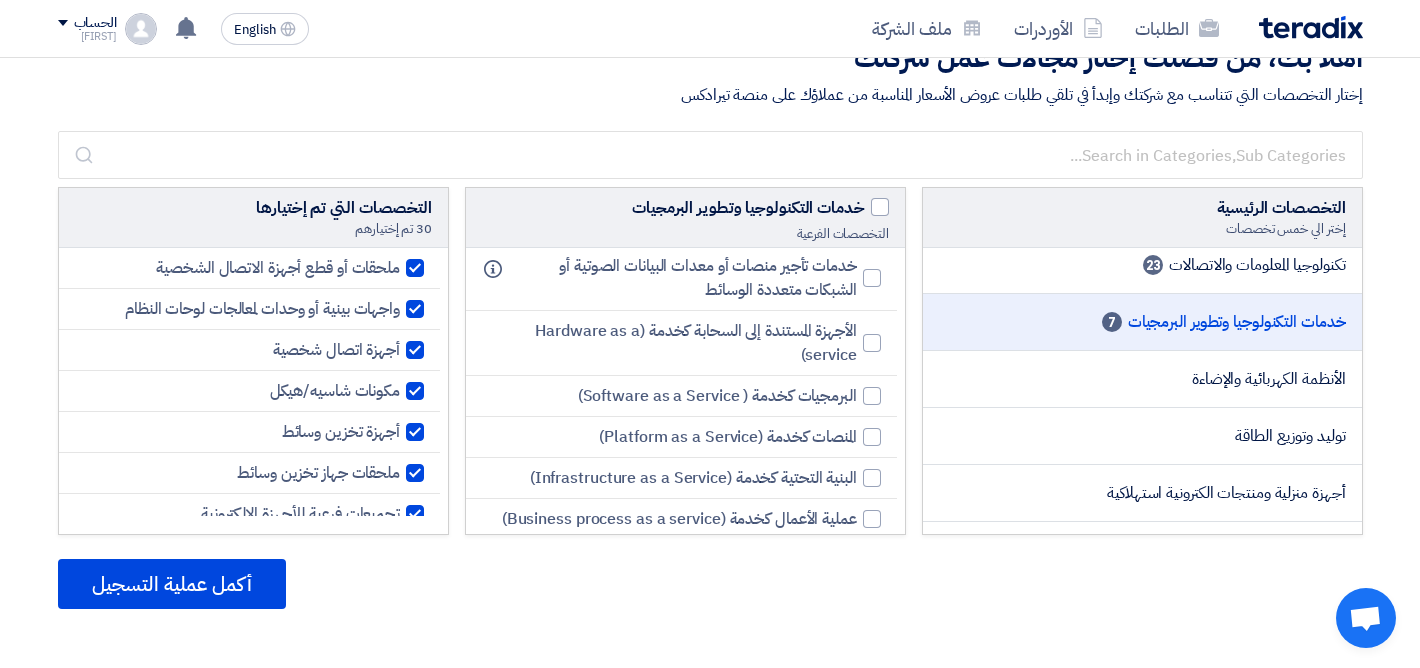 scroll, scrollTop: 689, scrollLeft: 0, axis: vertical 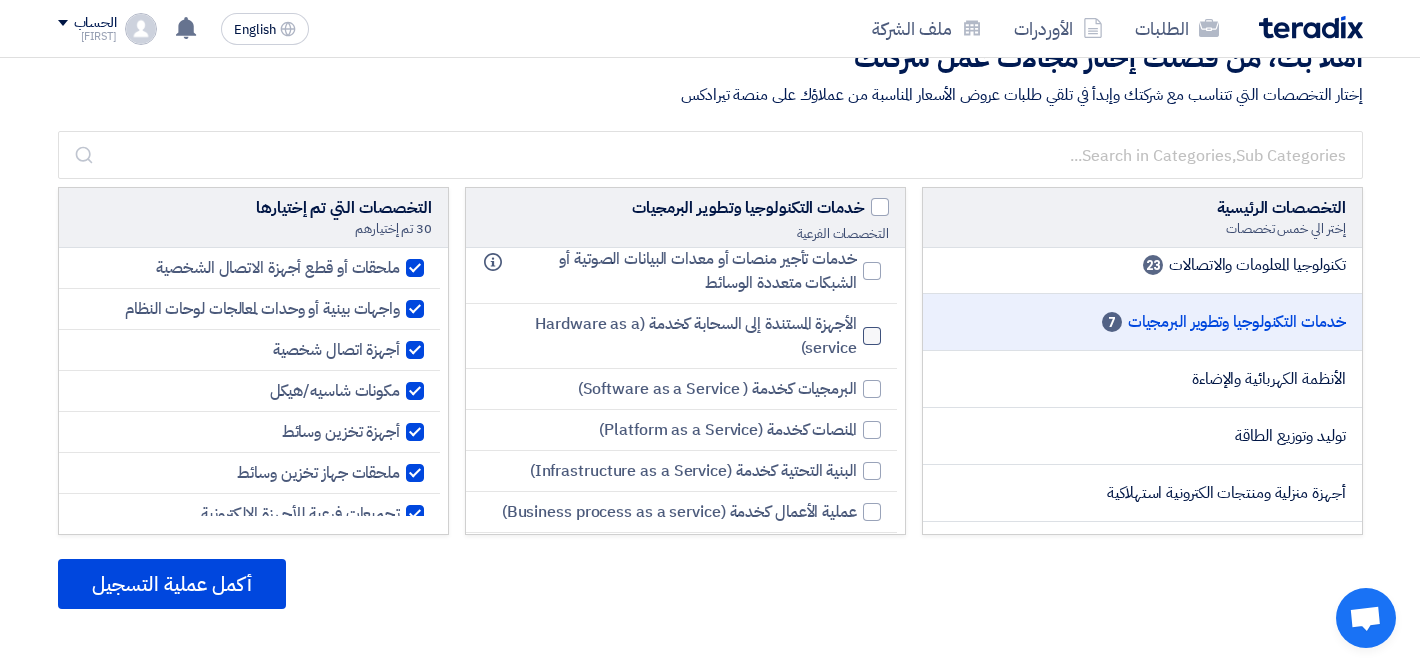 click 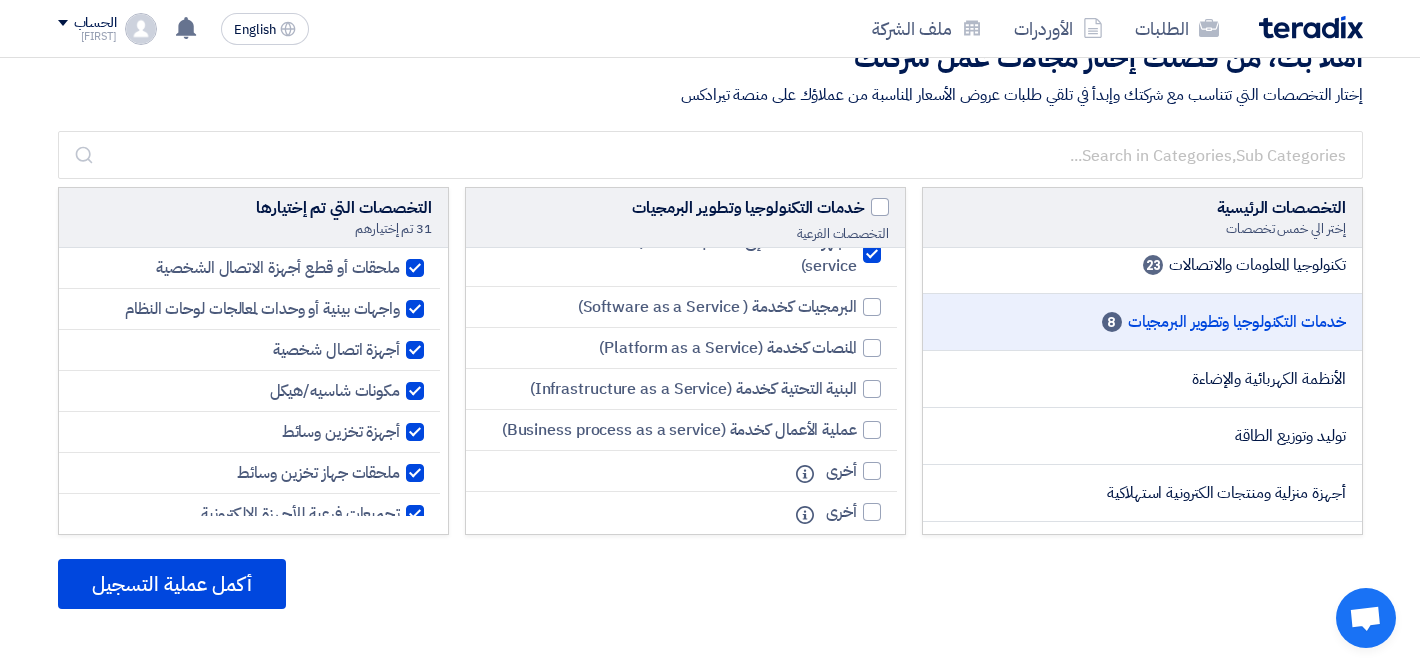 scroll, scrollTop: 785, scrollLeft: 0, axis: vertical 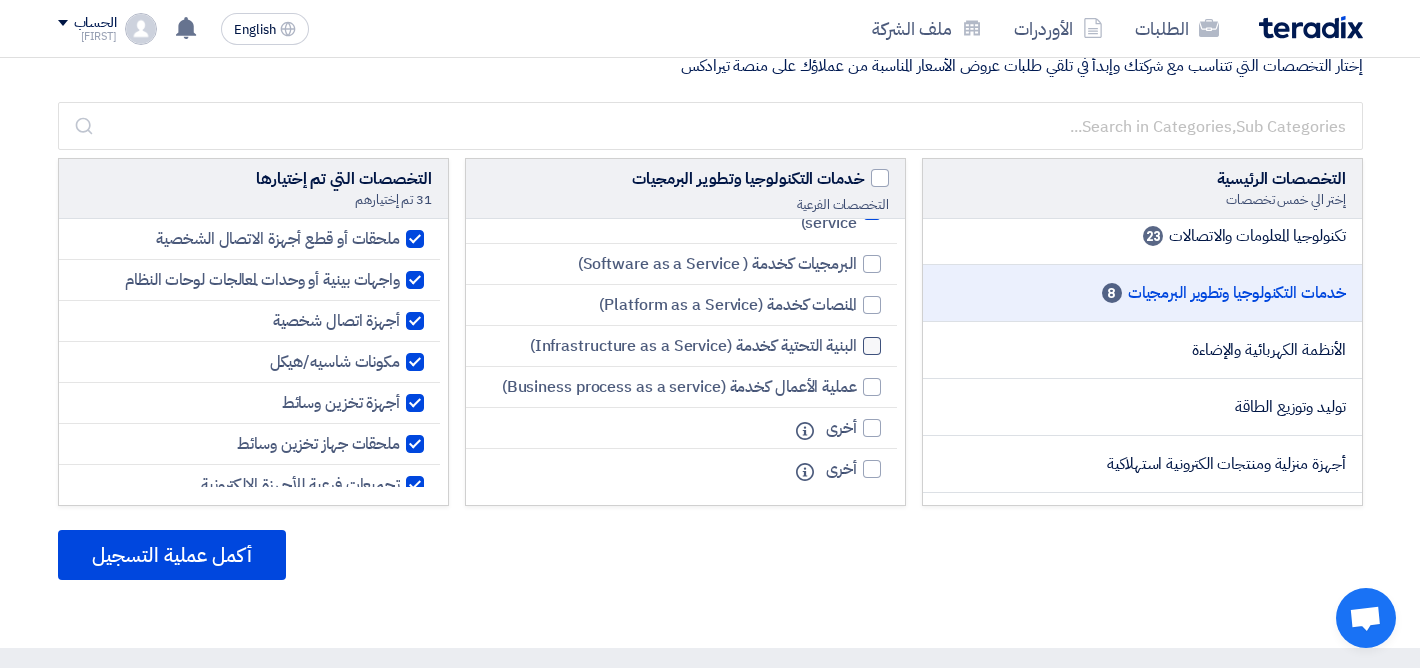 click 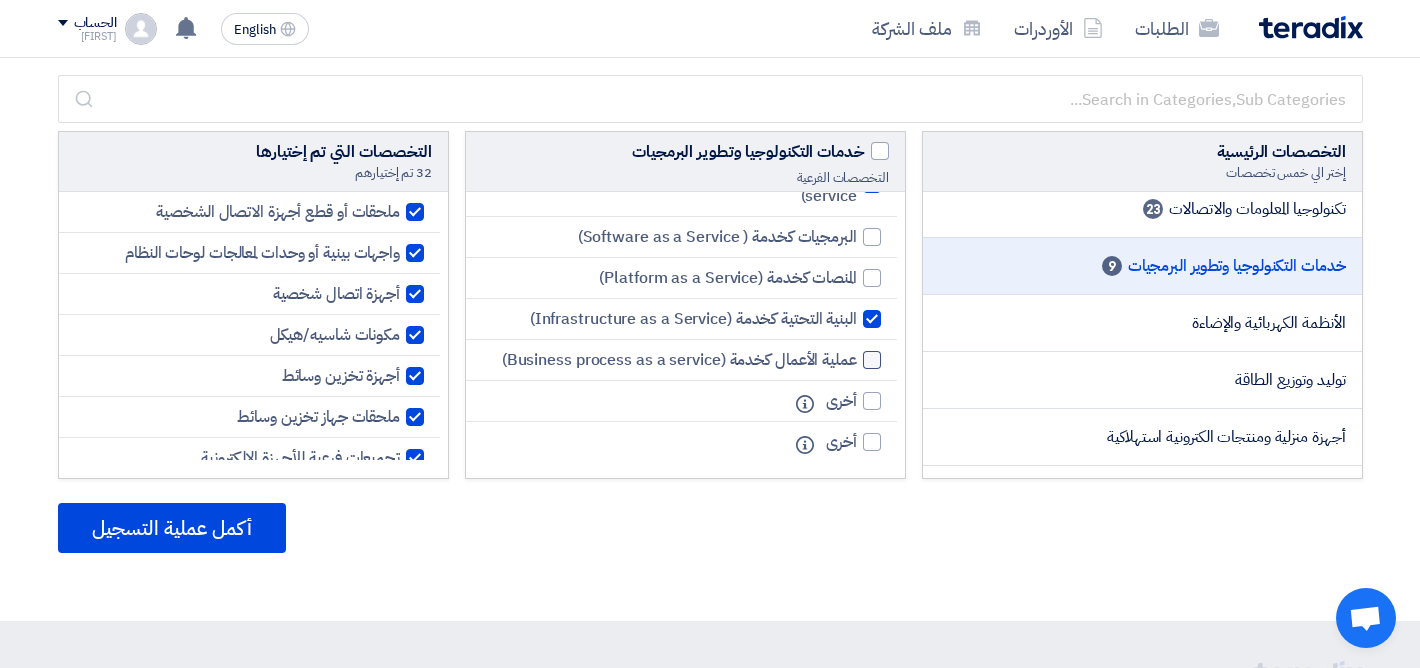 scroll, scrollTop: 111, scrollLeft: 0, axis: vertical 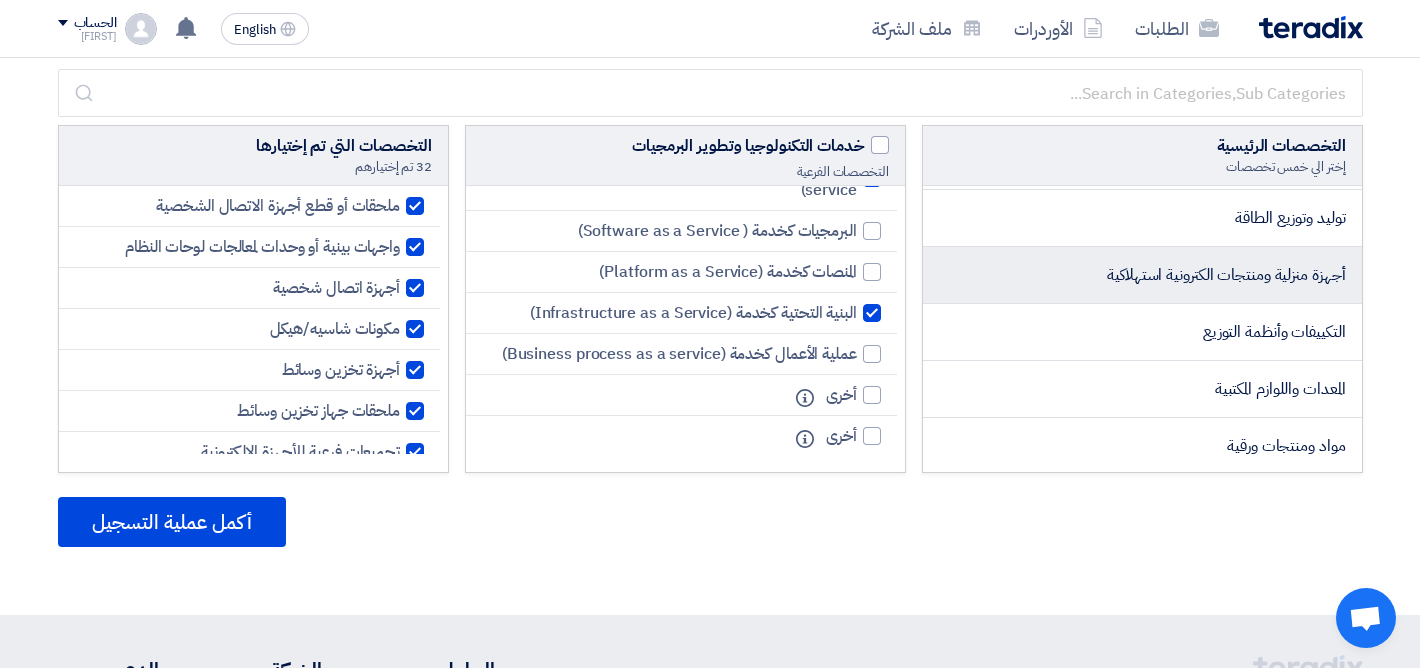 click on "أجهزة منزلية ومنتجات الكترونية استهلاكية" 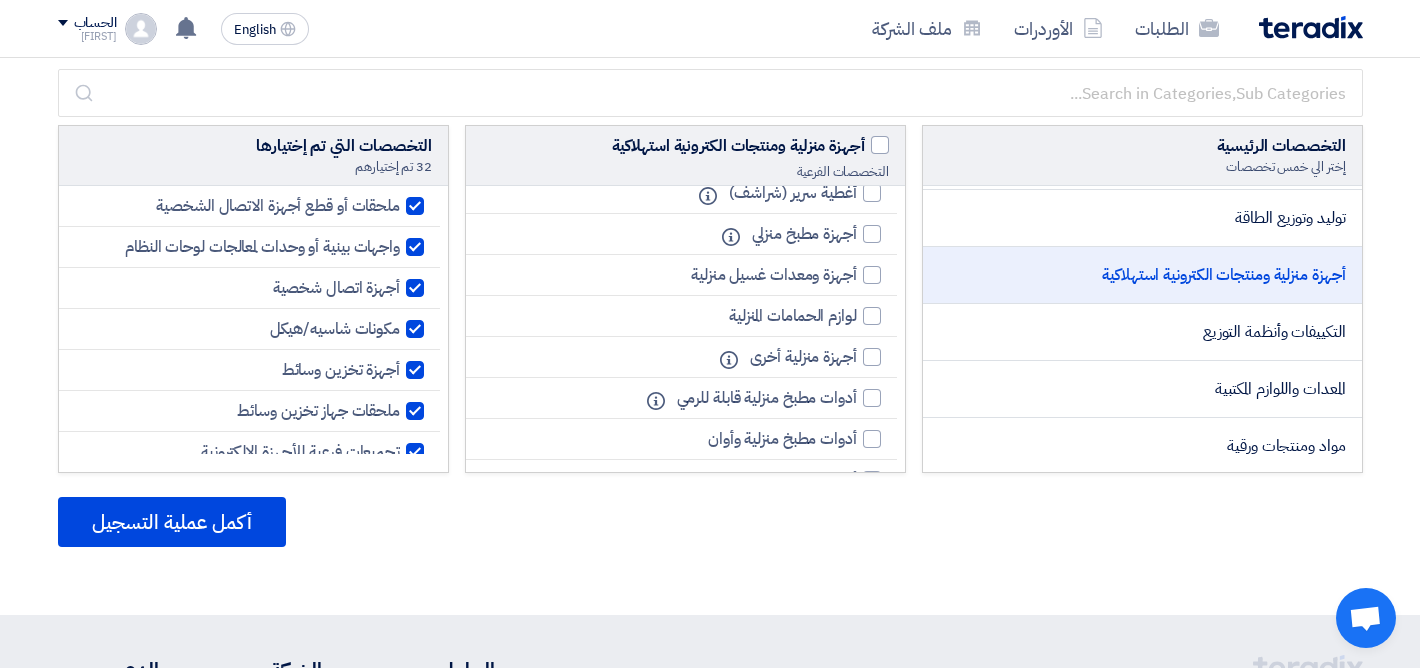 scroll, scrollTop: 0, scrollLeft: 0, axis: both 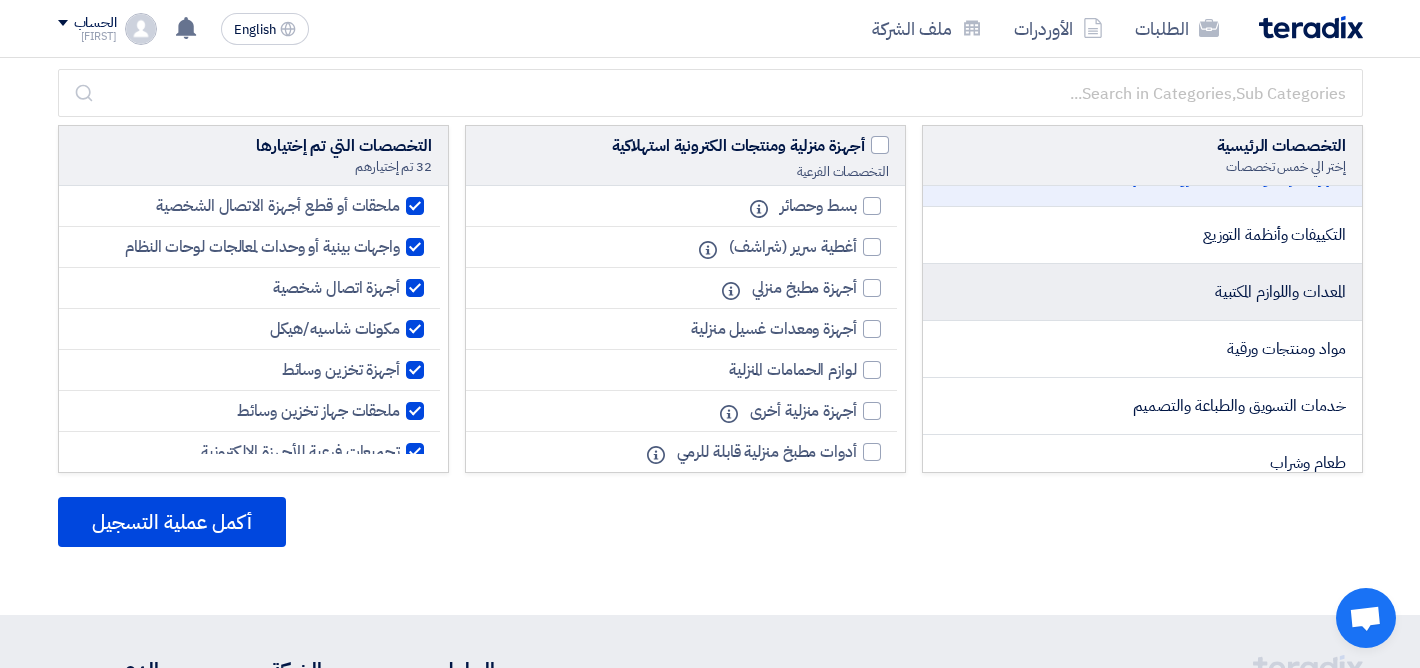click on "المعدات واللوازم المكتبية" 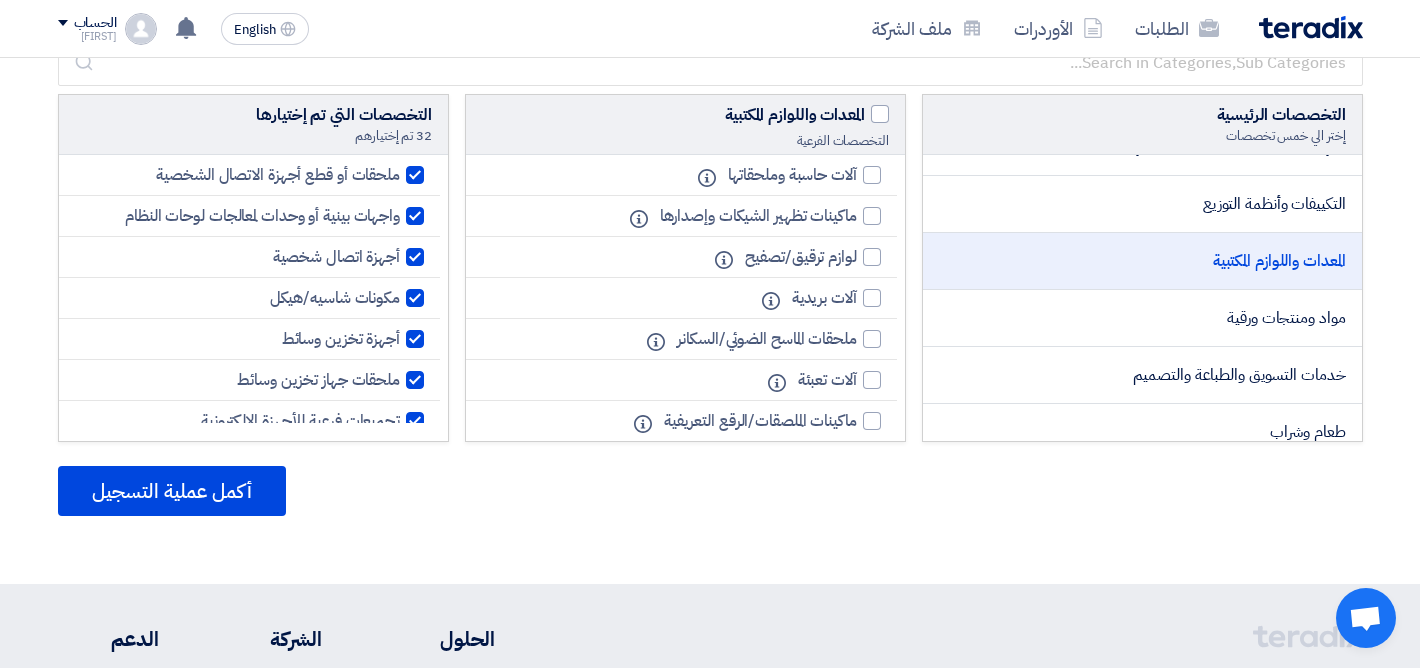 scroll, scrollTop: 155, scrollLeft: 0, axis: vertical 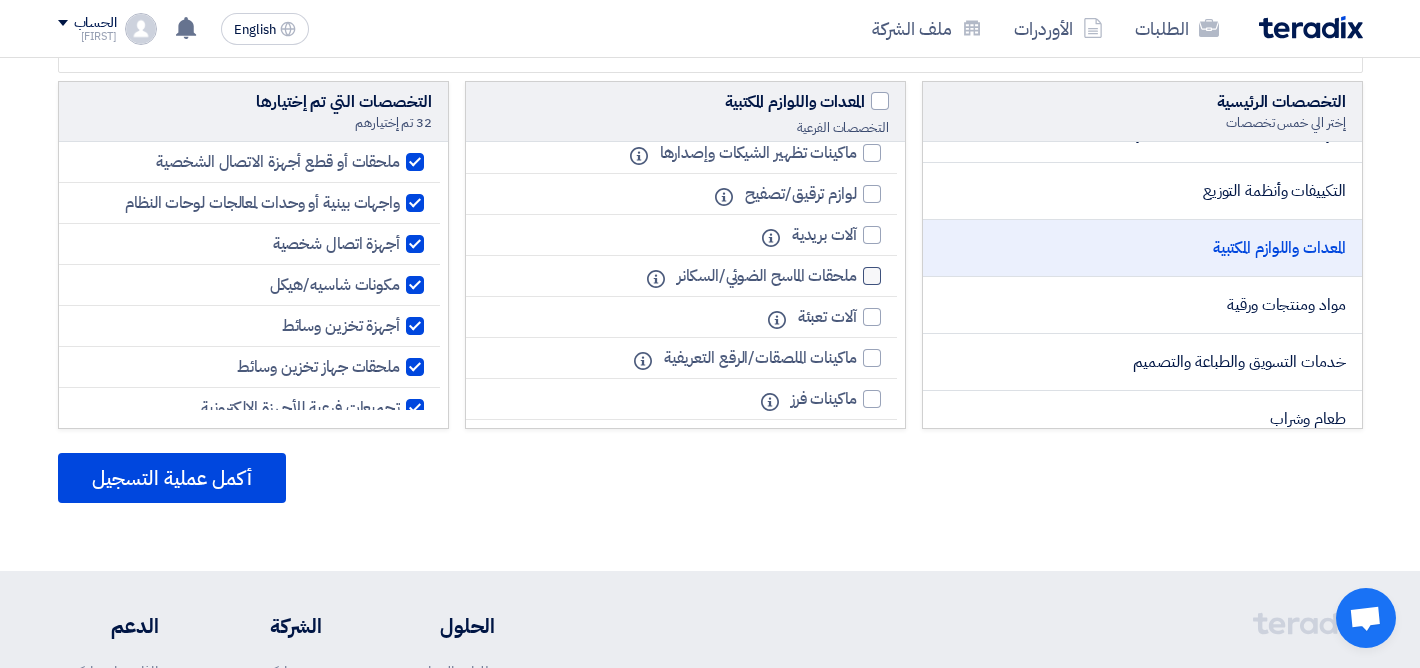 click 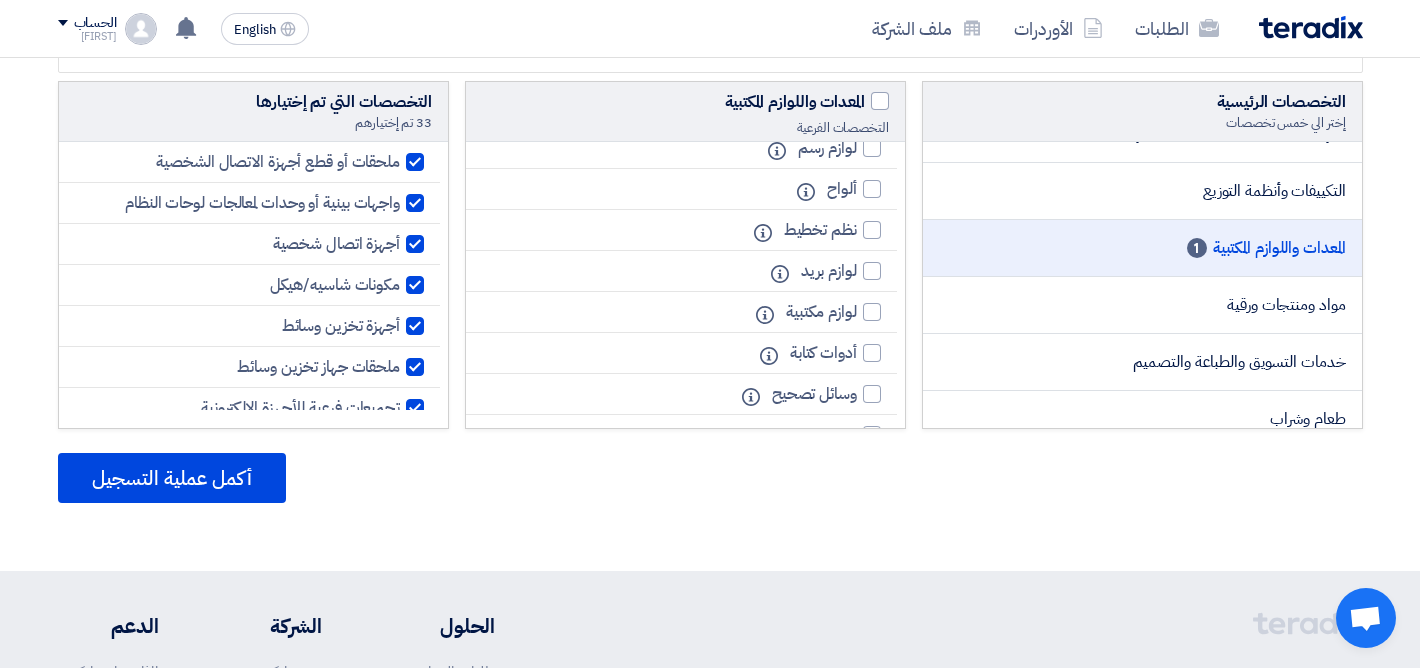scroll, scrollTop: 1902, scrollLeft: 0, axis: vertical 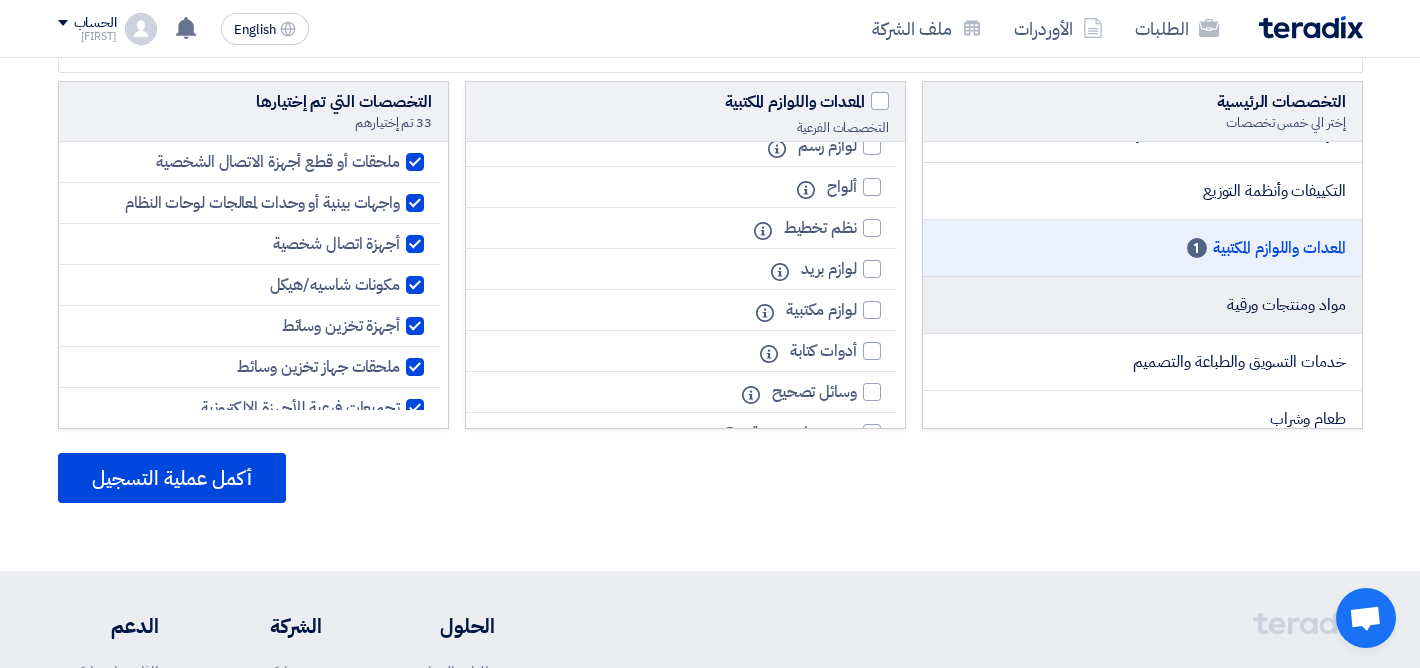click on "مواد ومنتجات ورقية" 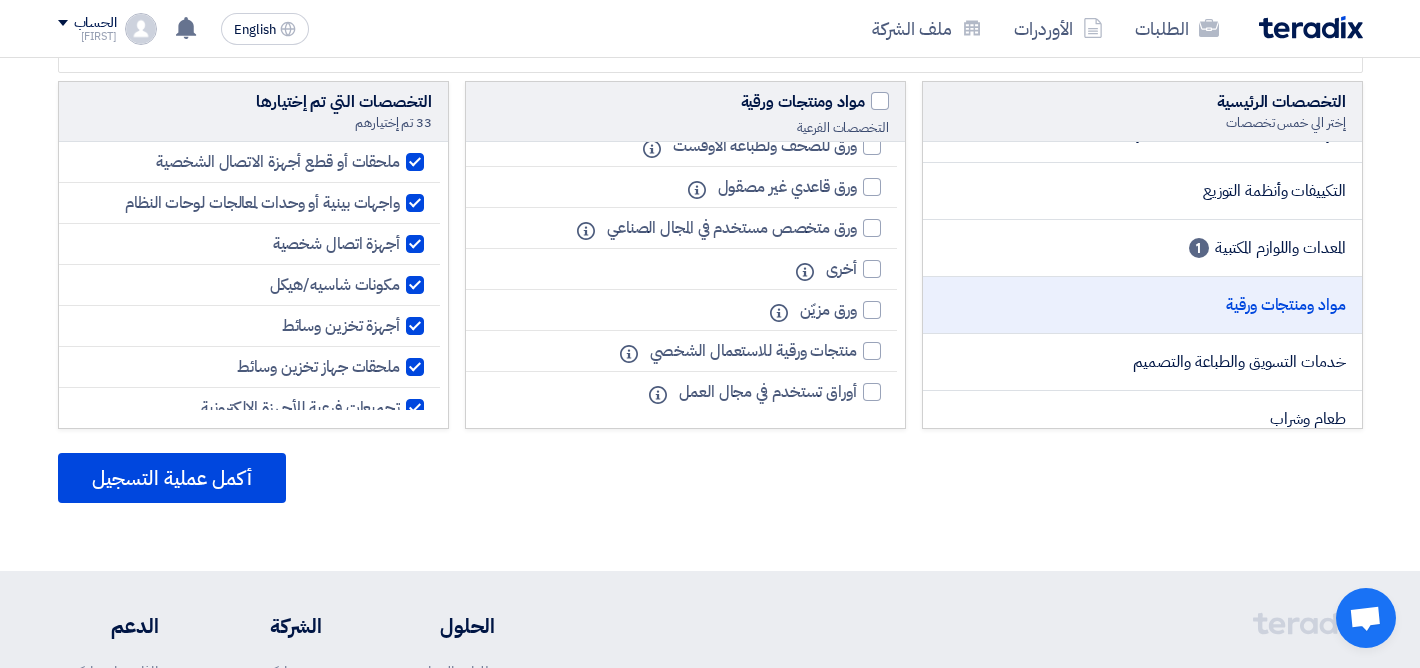 scroll, scrollTop: 0, scrollLeft: 0, axis: both 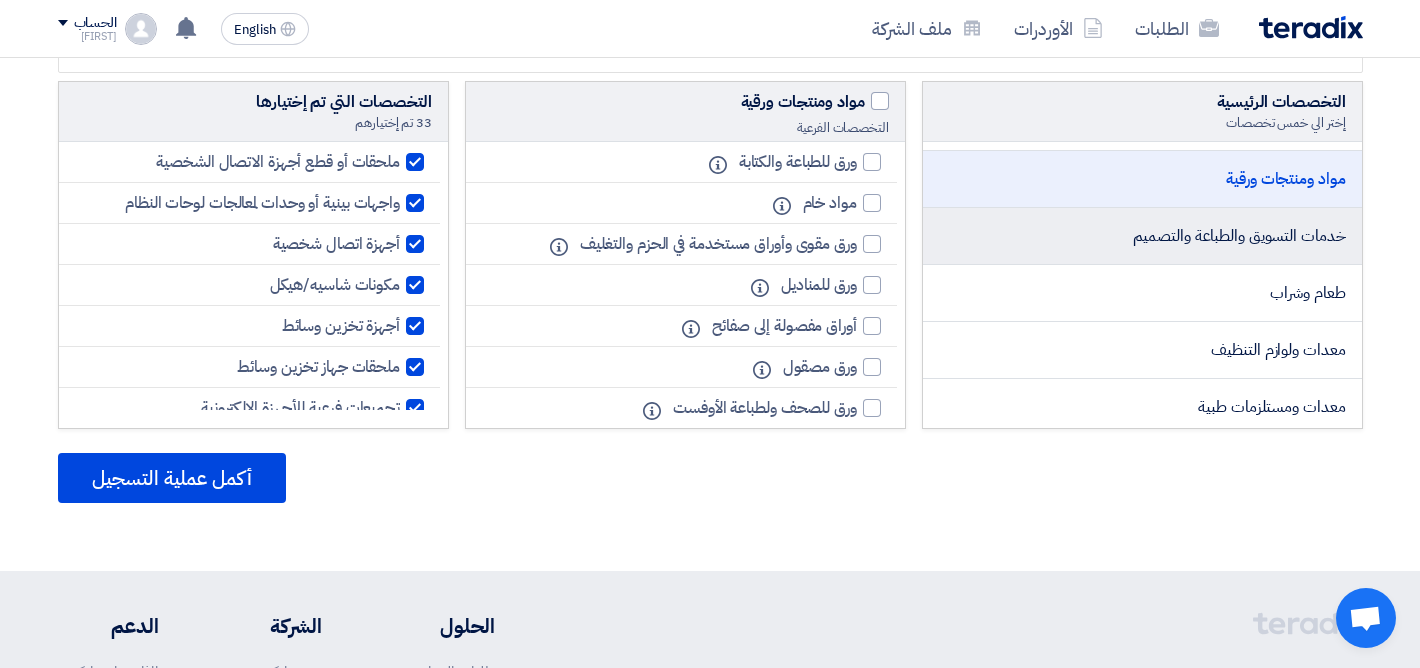 click on "خدمات التسويق والطباعة والتصميم" 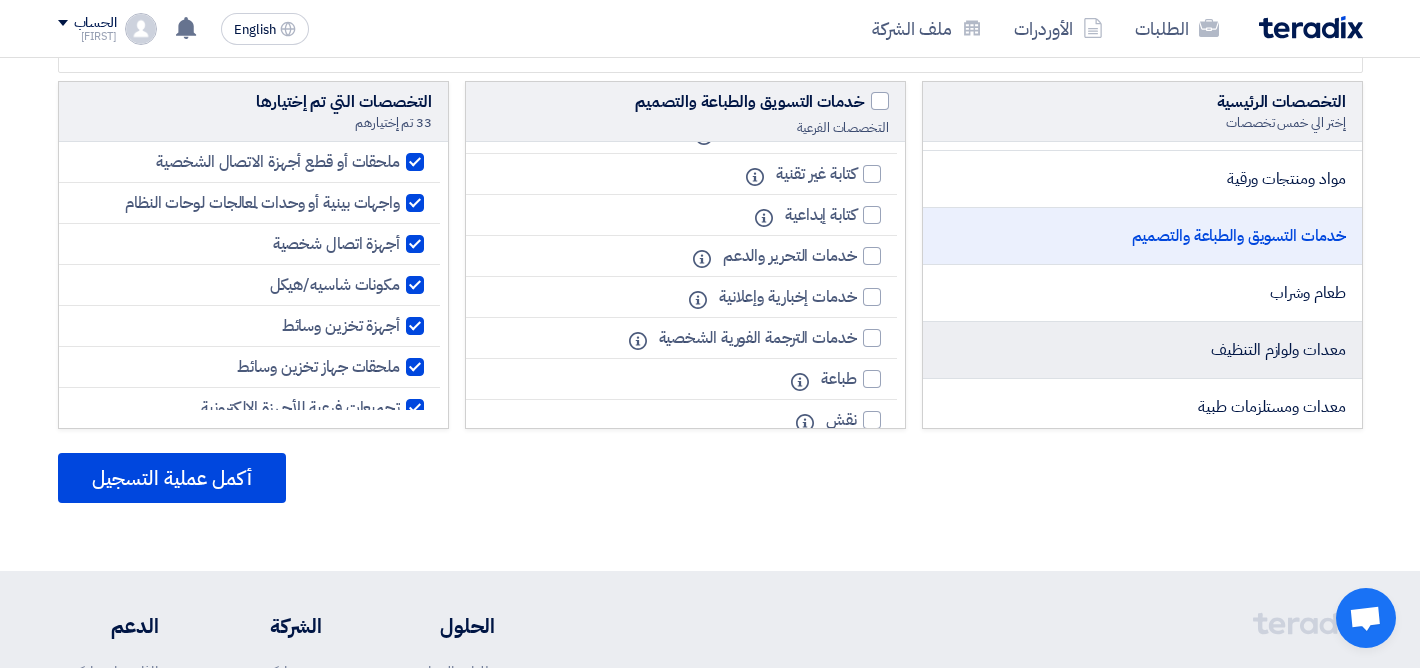 scroll, scrollTop: 164, scrollLeft: 0, axis: vertical 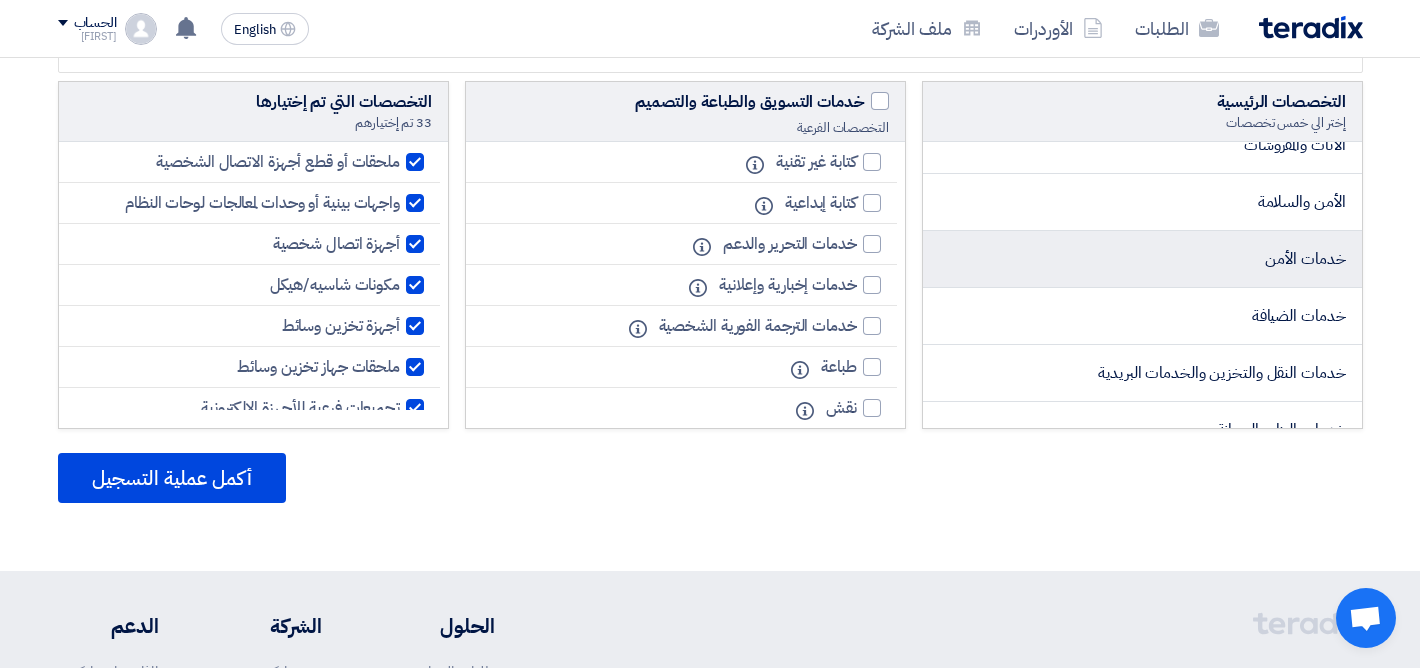 click on "خدمات الأمن" 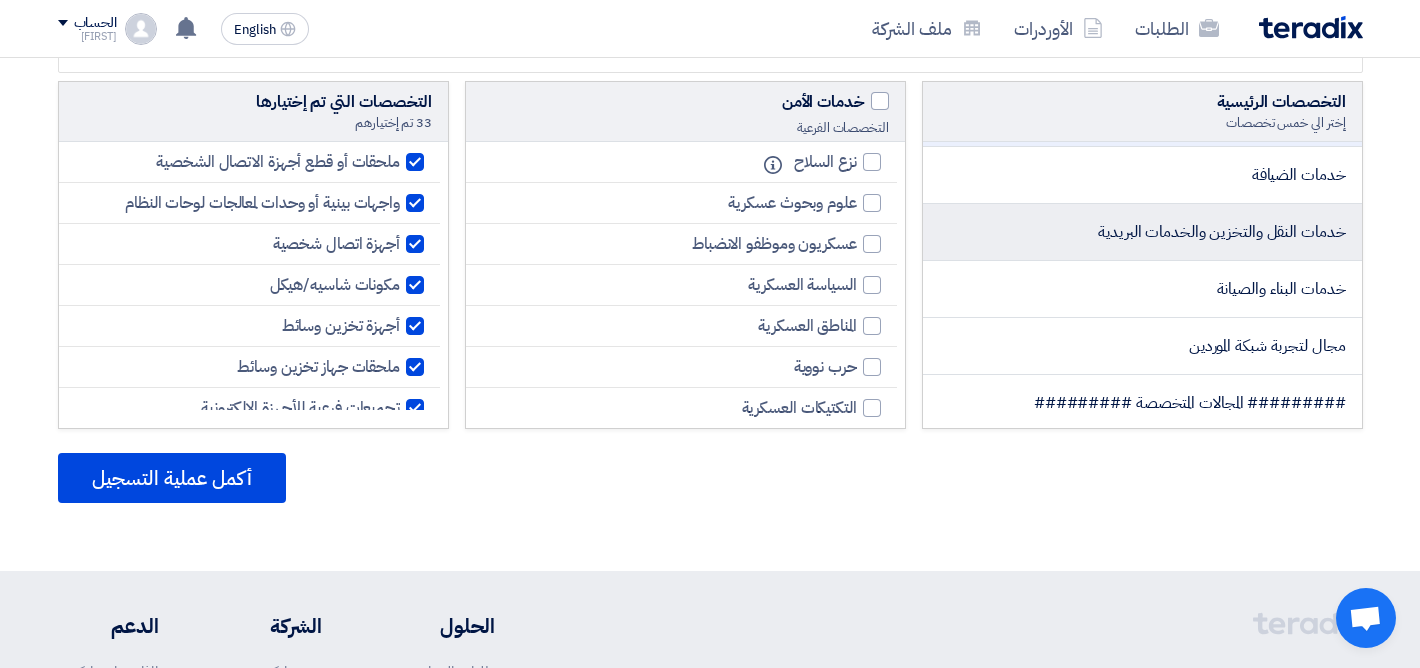scroll, scrollTop: 967, scrollLeft: 0, axis: vertical 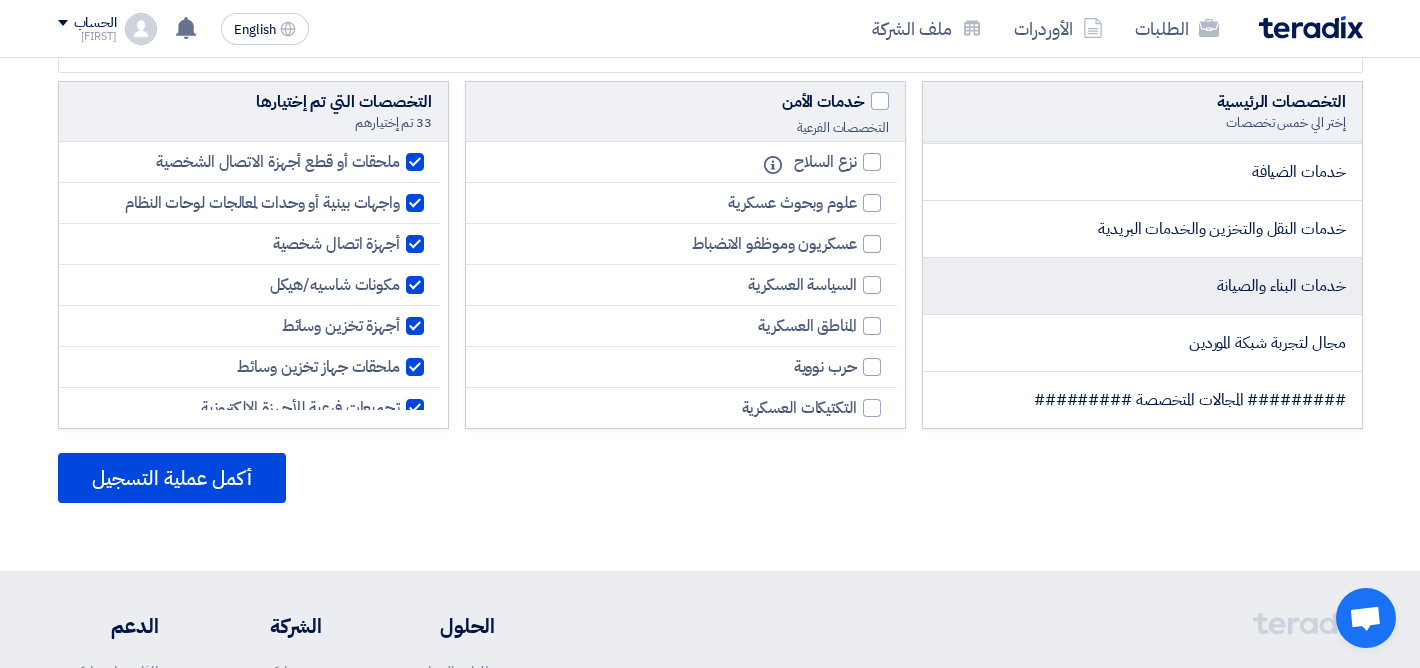 click on "خدمات البناء والصيانة" 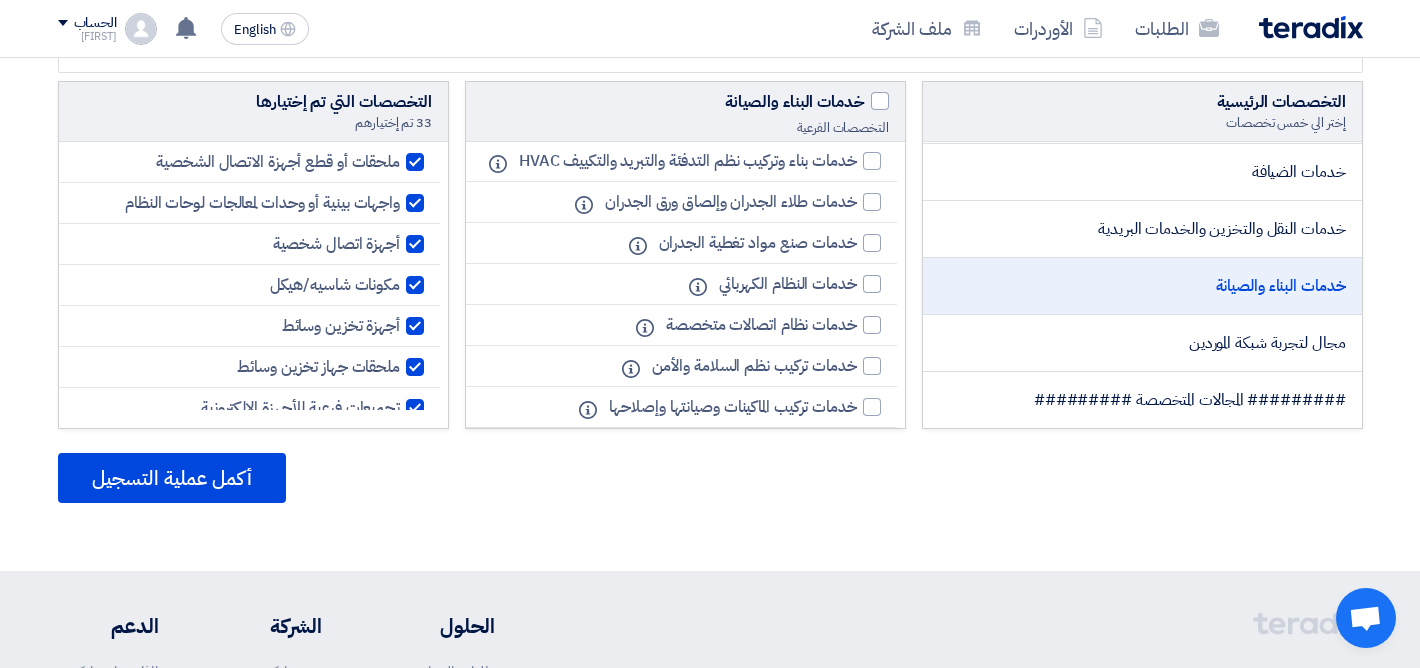 scroll, scrollTop: 724, scrollLeft: 0, axis: vertical 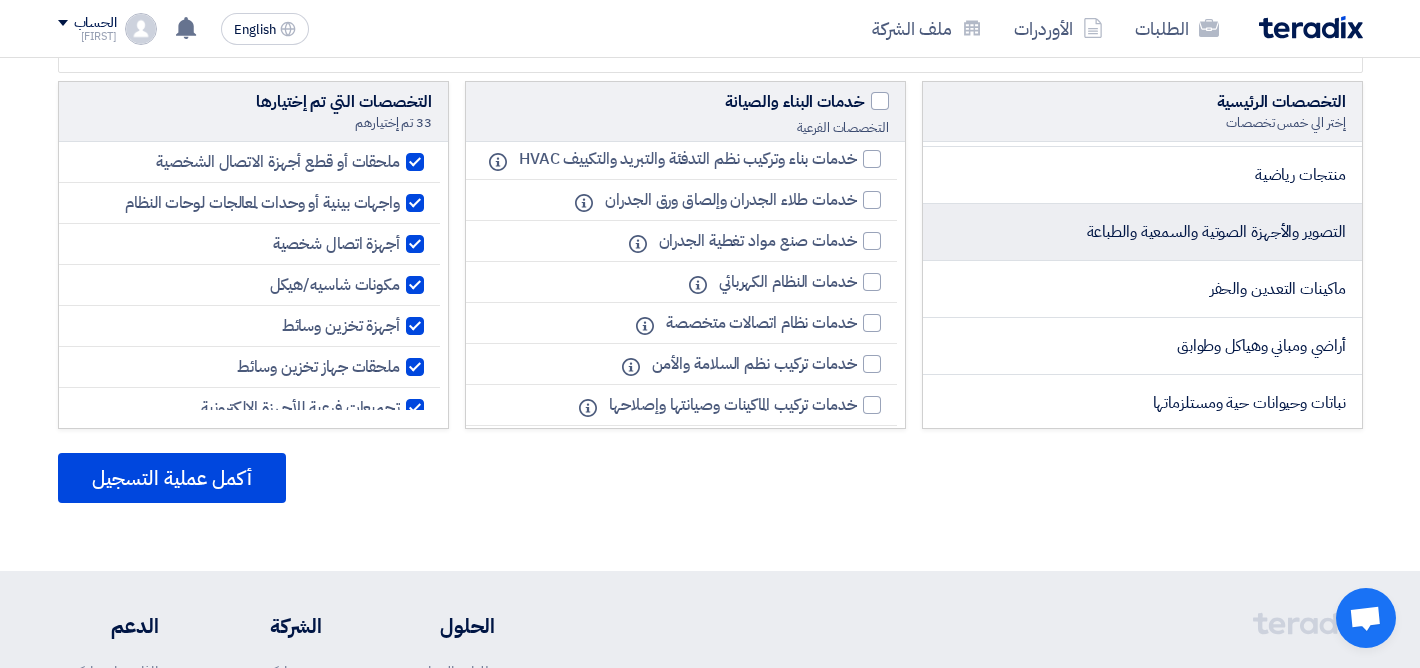 click on "التصوير والأجهزة الصوتية والسمعية والطباعة" 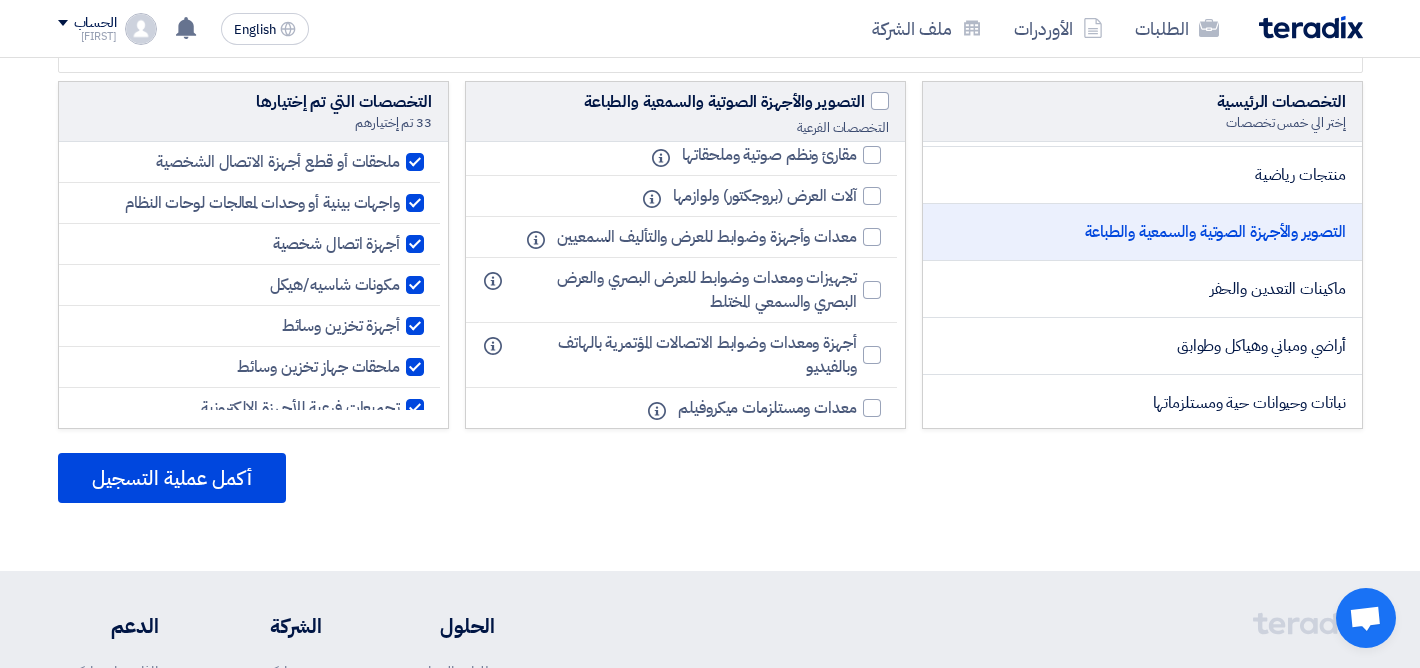 scroll, scrollTop: 0, scrollLeft: 0, axis: both 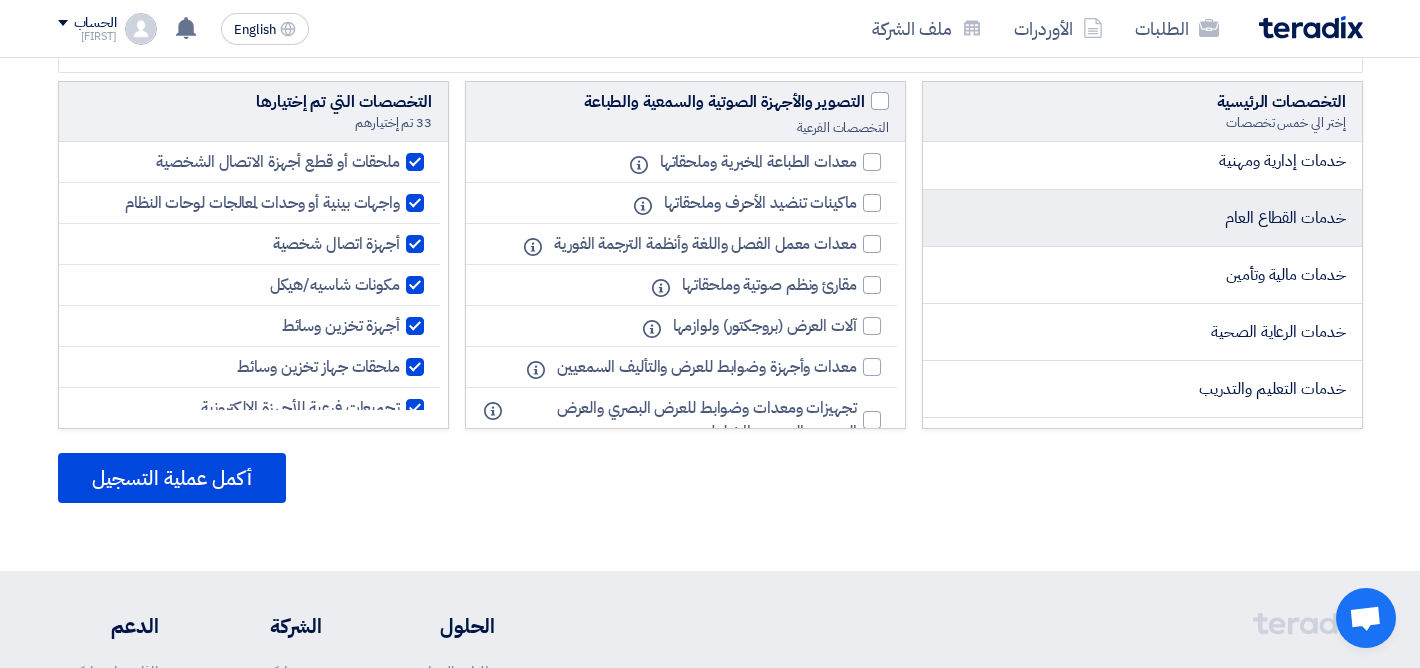 click on "خدمات القطاع العام" 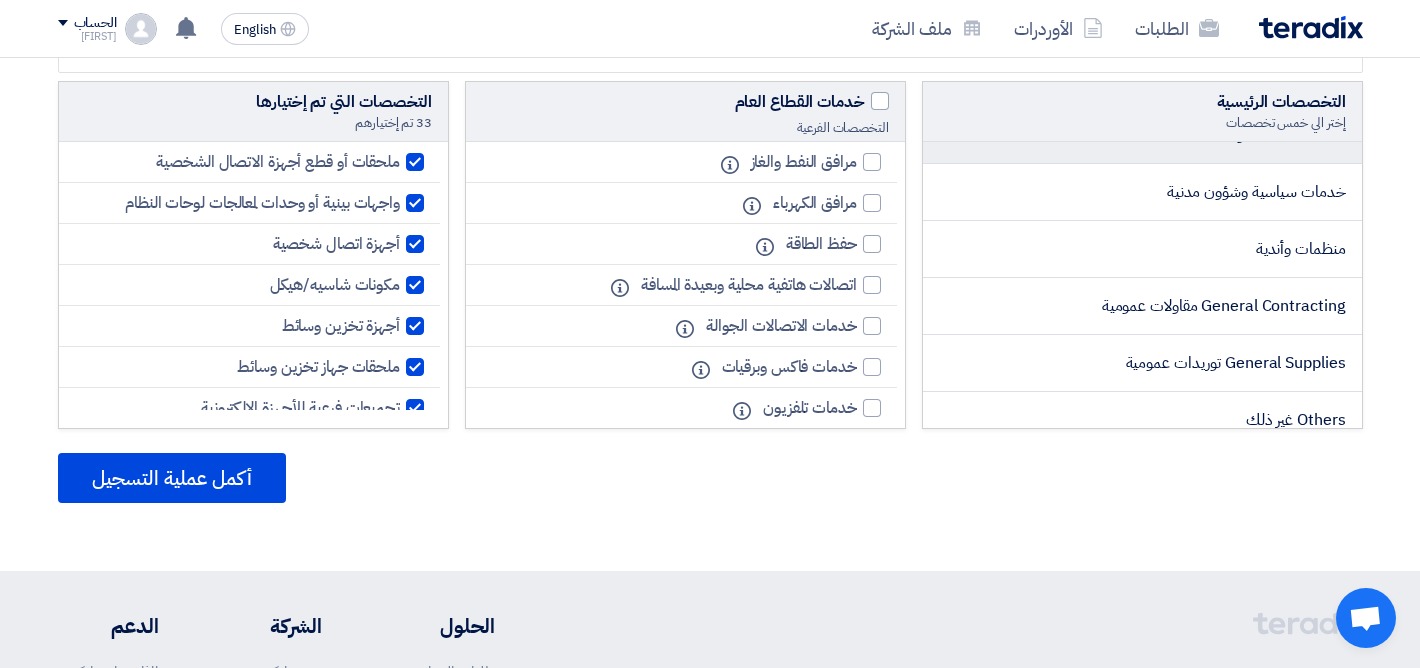scroll, scrollTop: 3361, scrollLeft: 0, axis: vertical 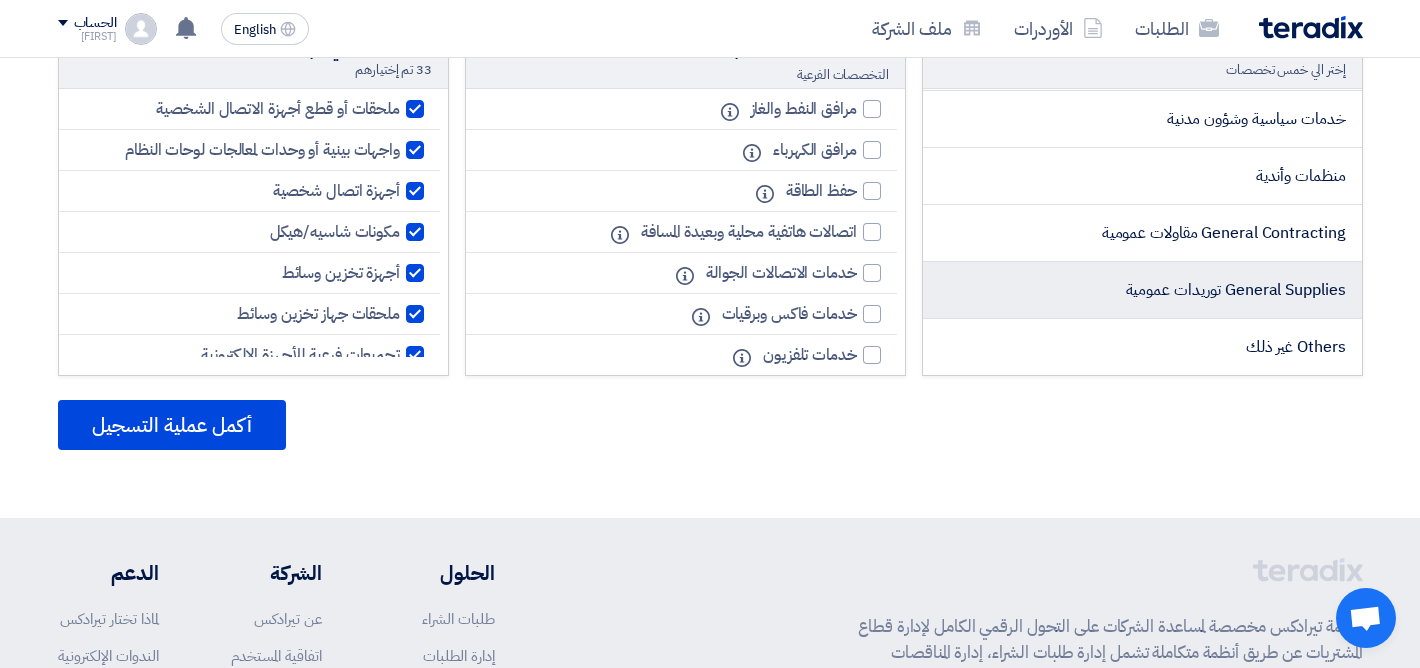 click on "General Supplies توريدات عمومية" 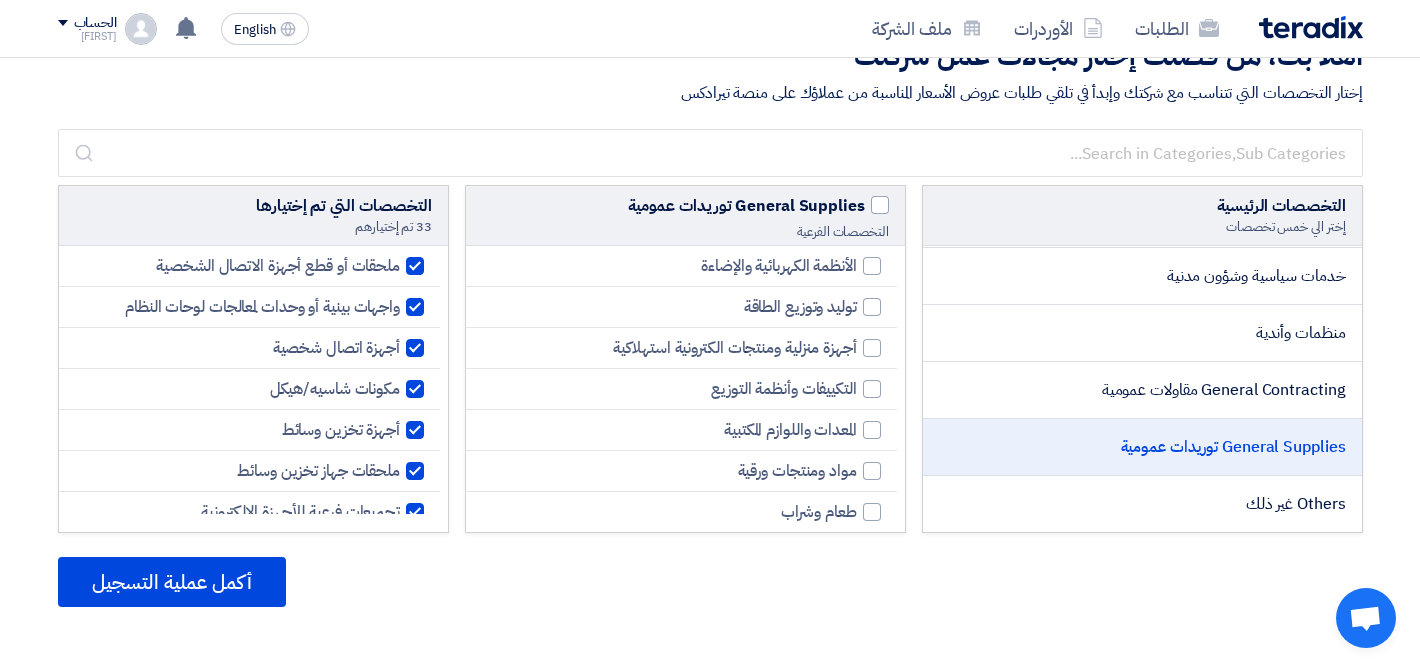 scroll, scrollTop: 40, scrollLeft: 0, axis: vertical 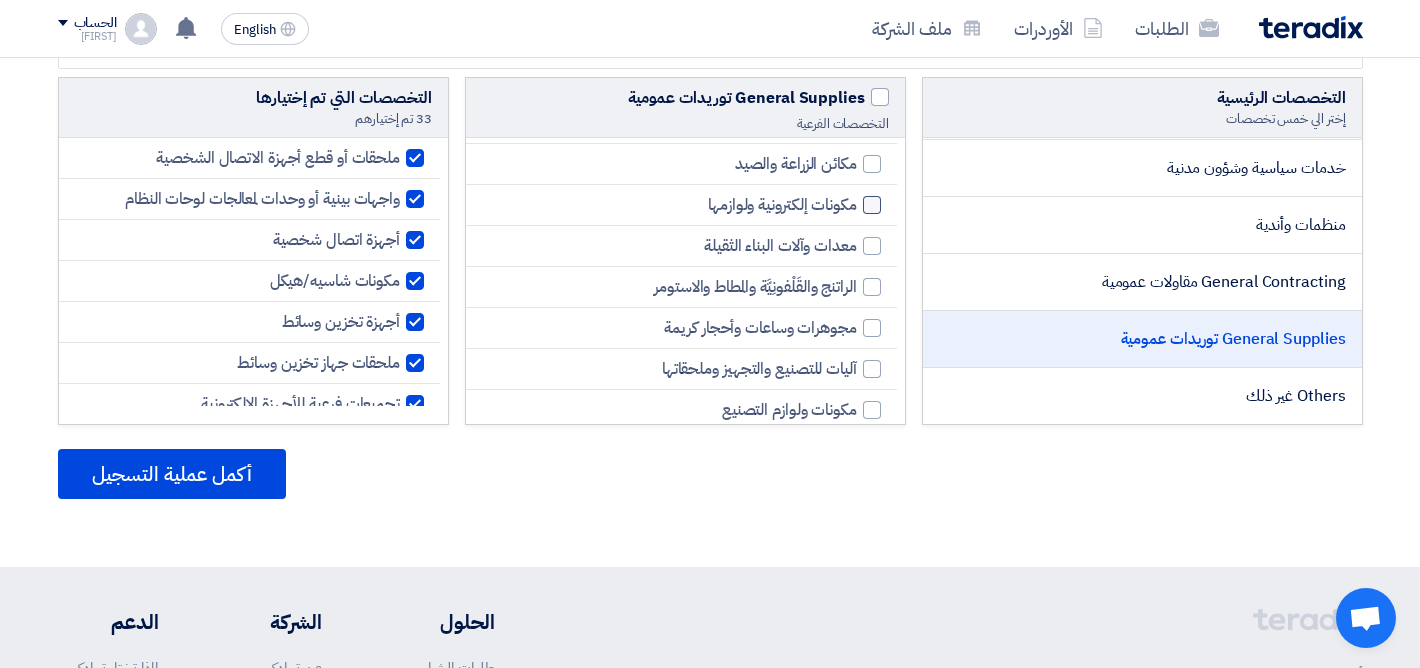 click 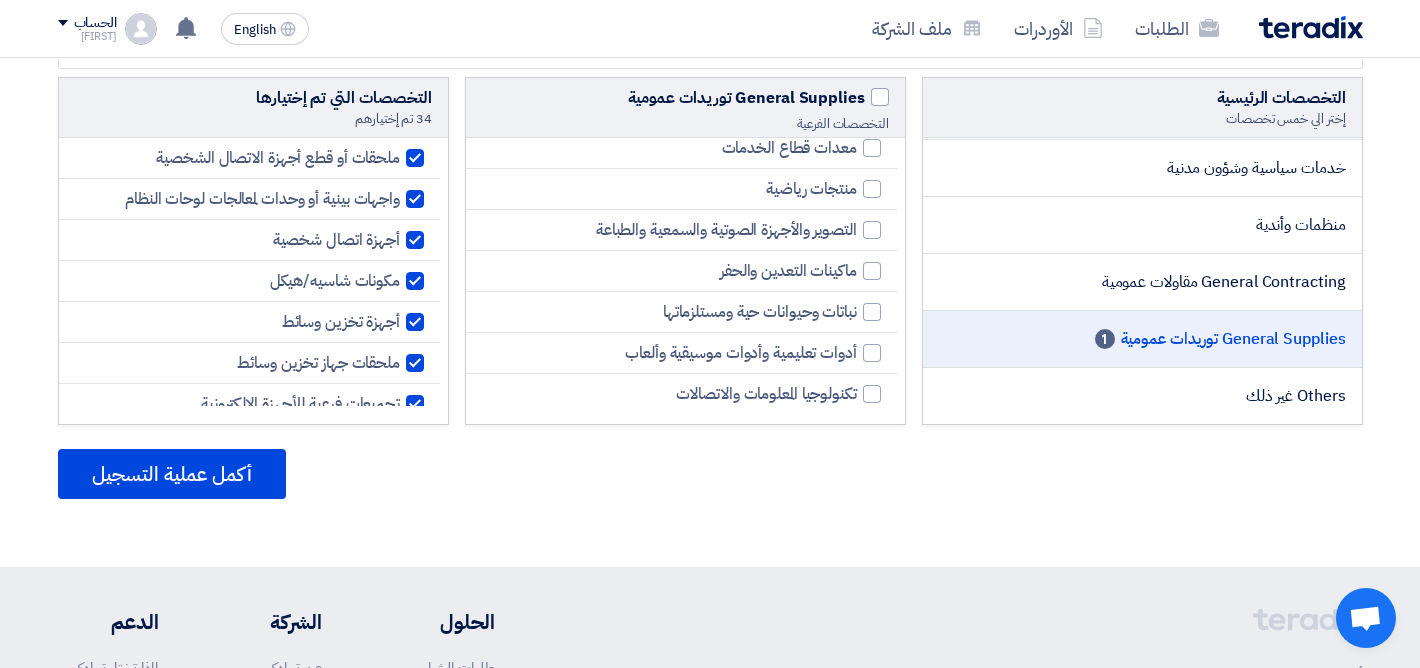 scroll, scrollTop: 1205, scrollLeft: 0, axis: vertical 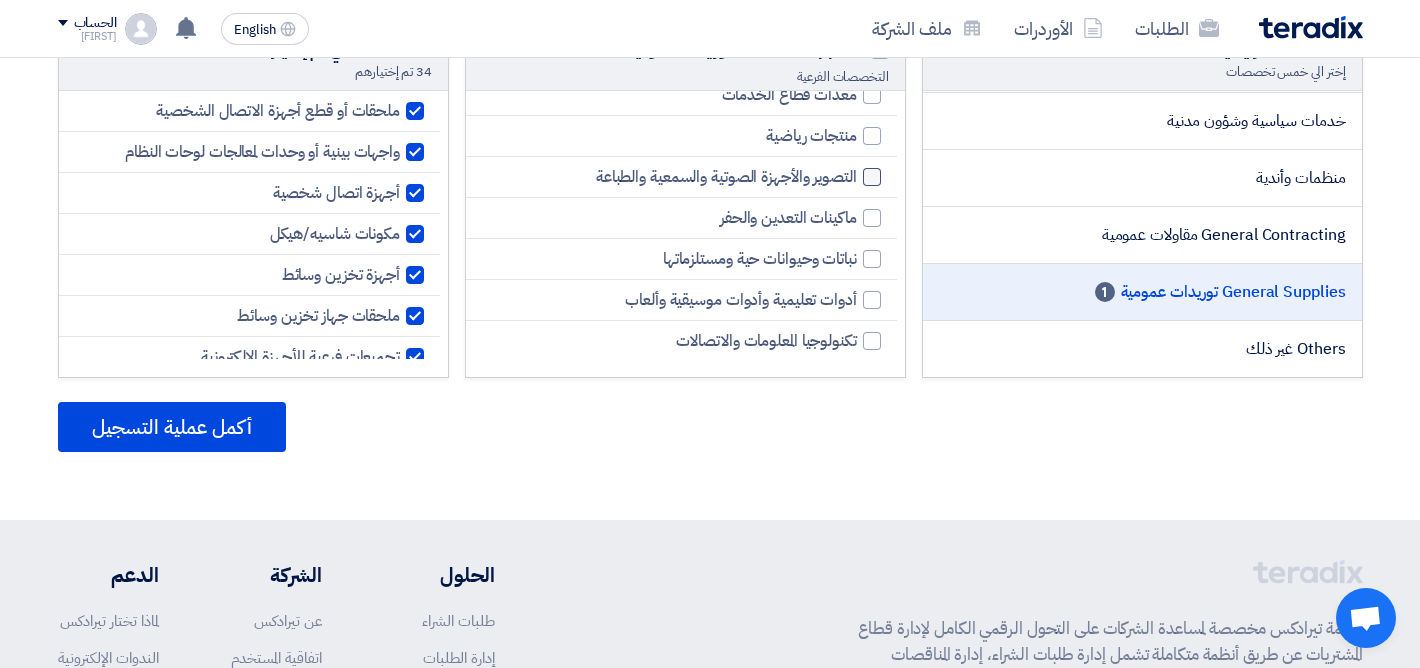 click 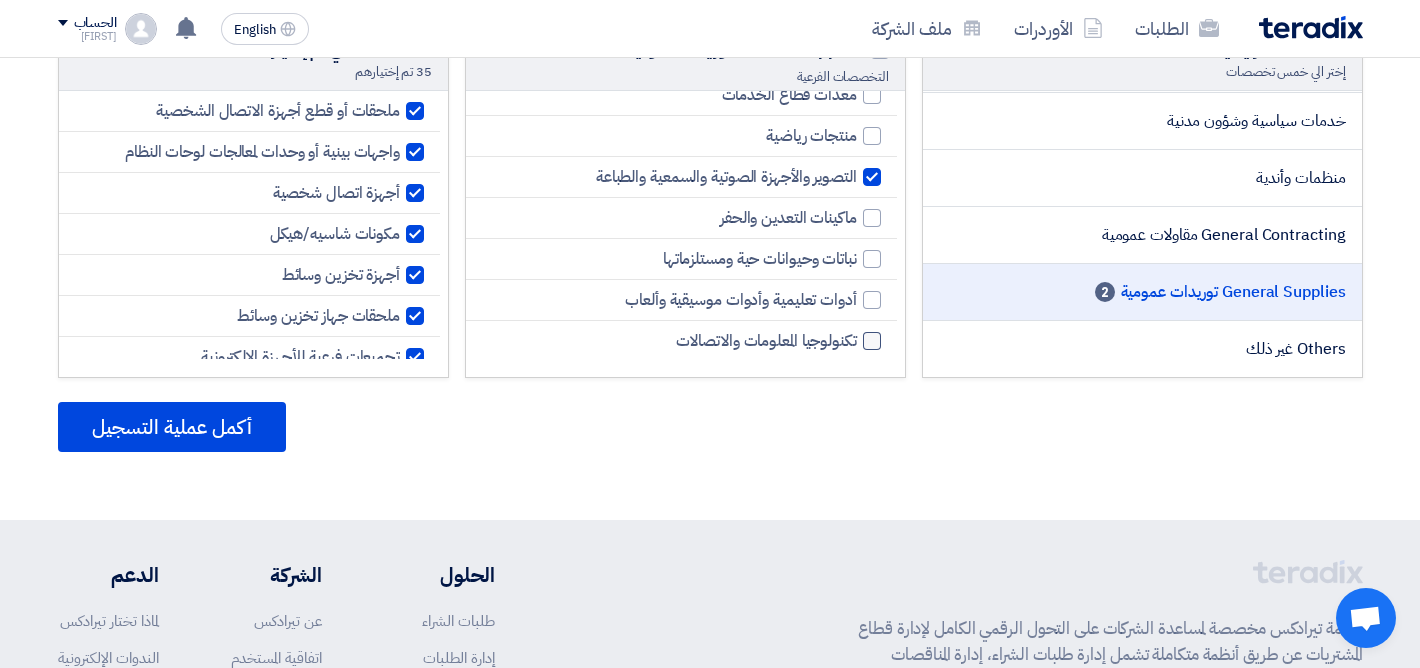 click 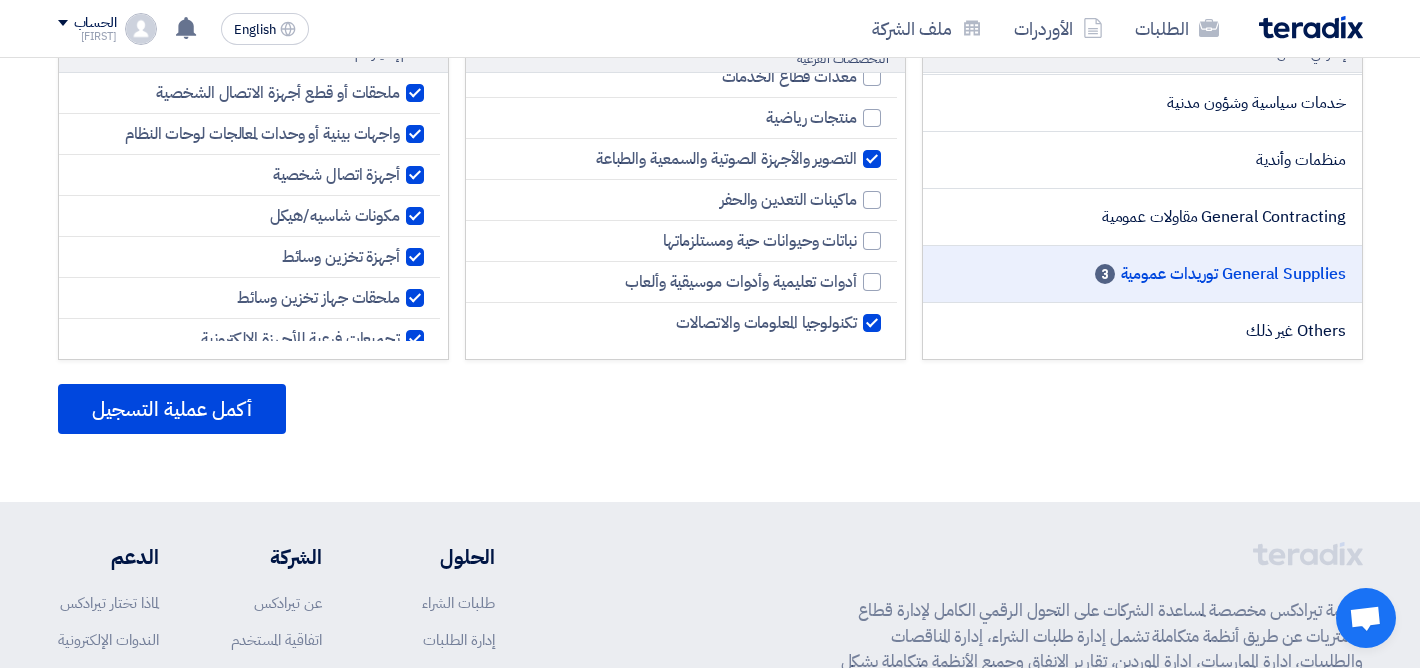 scroll, scrollTop: 234, scrollLeft: 0, axis: vertical 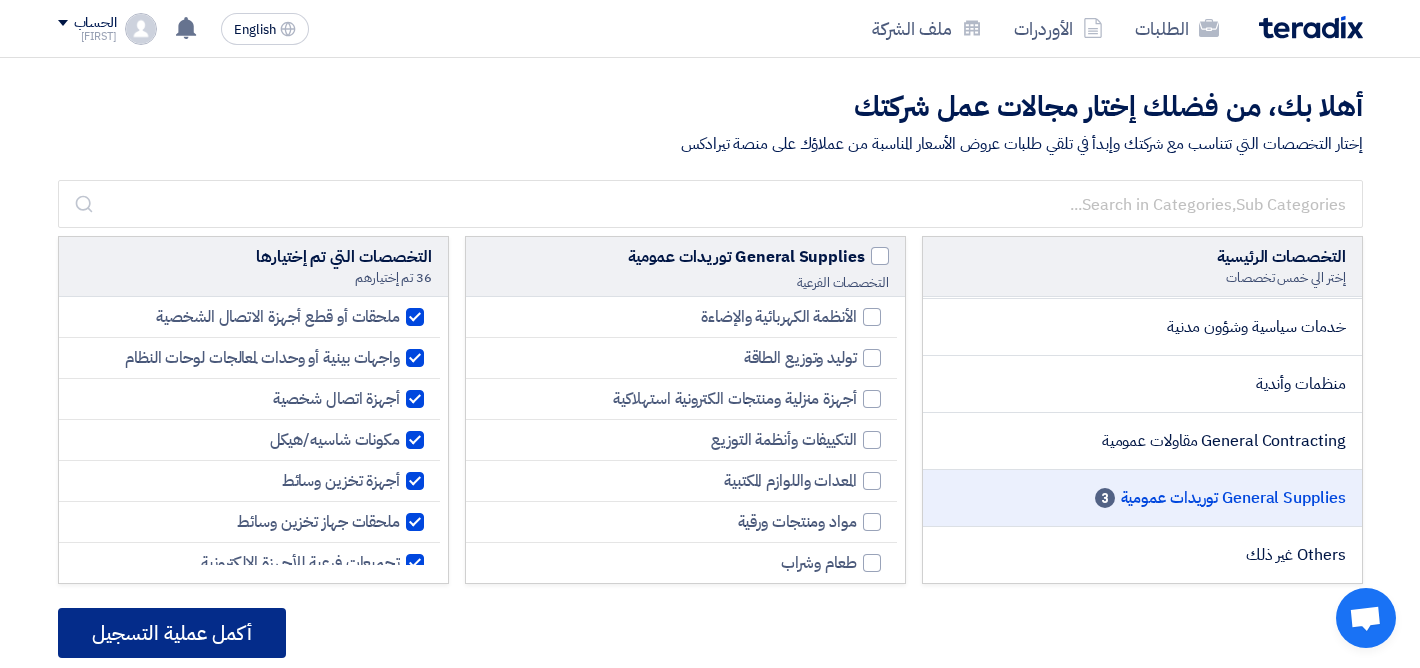 click on "أكمل عملية التسجيل" 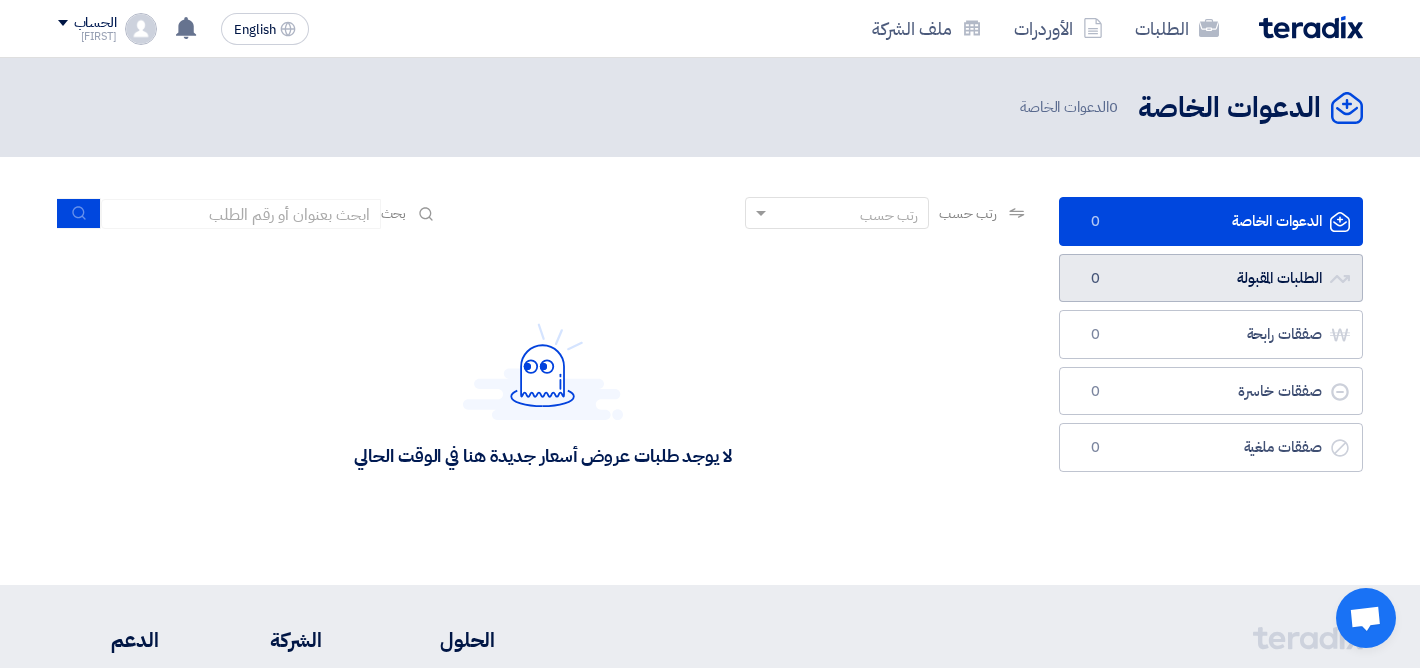 click on "الطلبات المقبولة
الطلبات المقبولة
0" 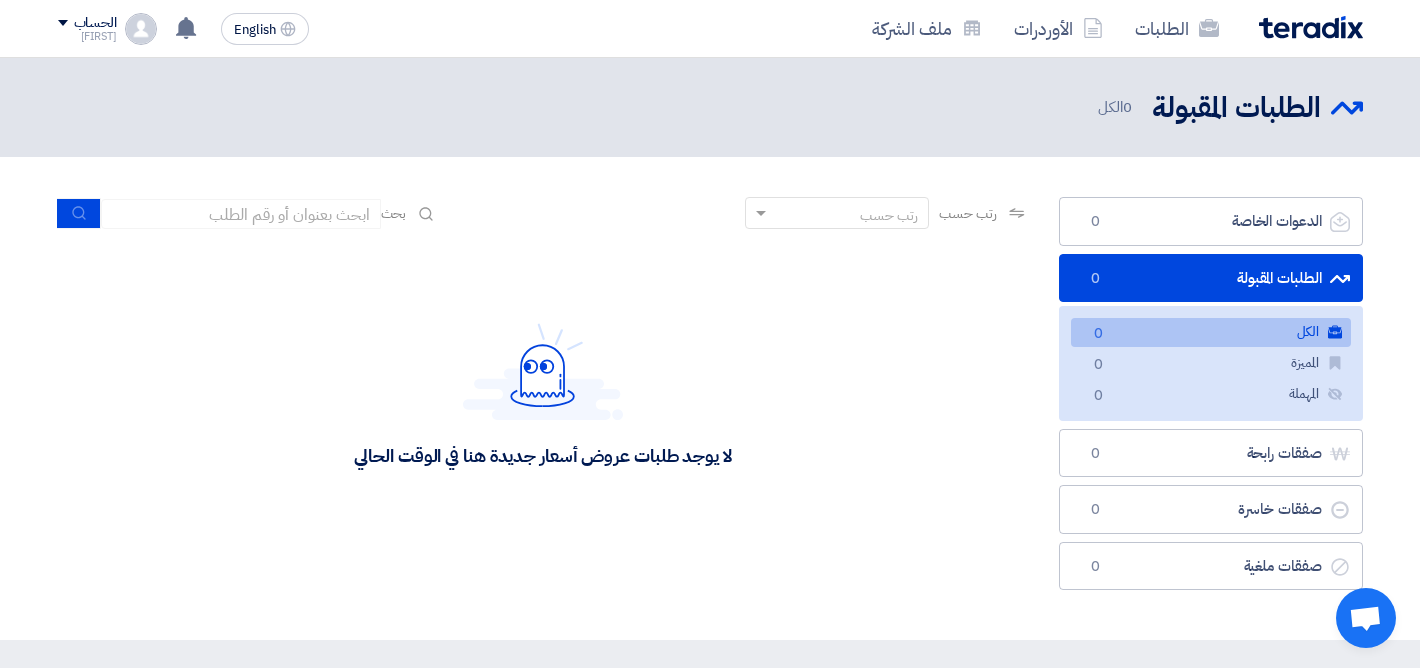 click on "الطلبات المقبولة
الطلبات المقبولة
0" 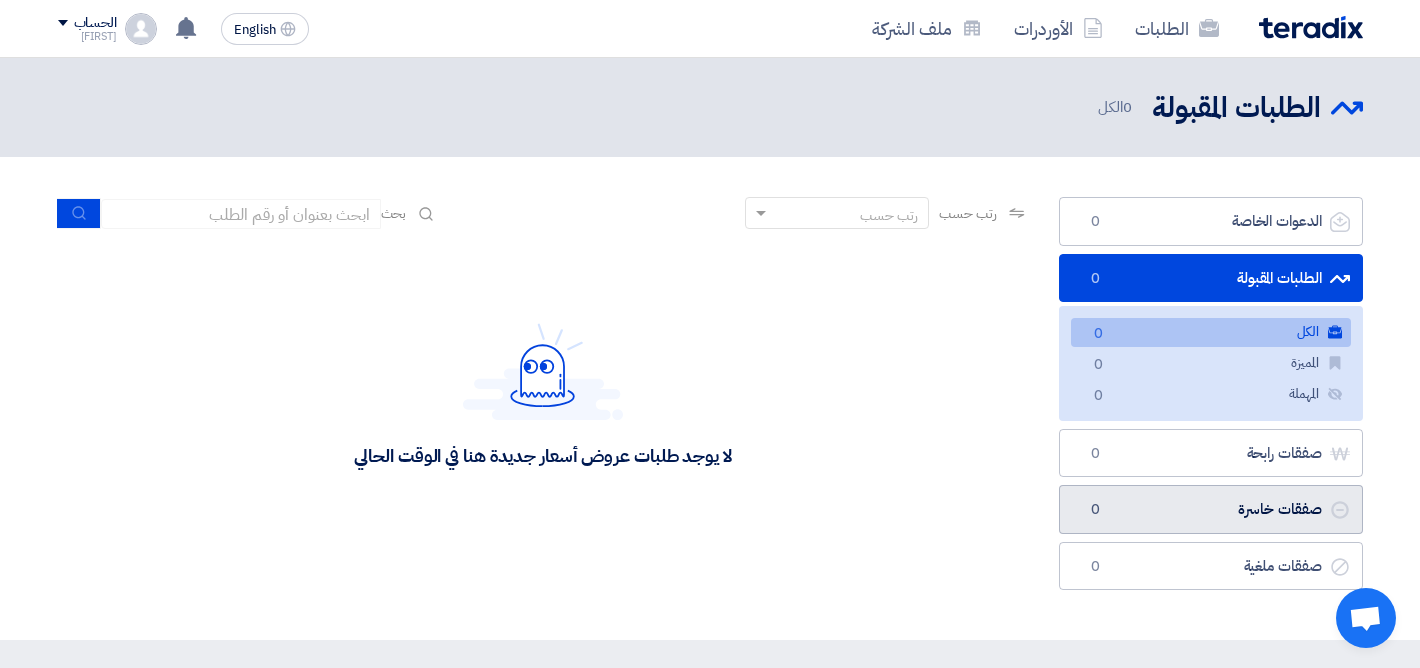 scroll, scrollTop: 65, scrollLeft: 0, axis: vertical 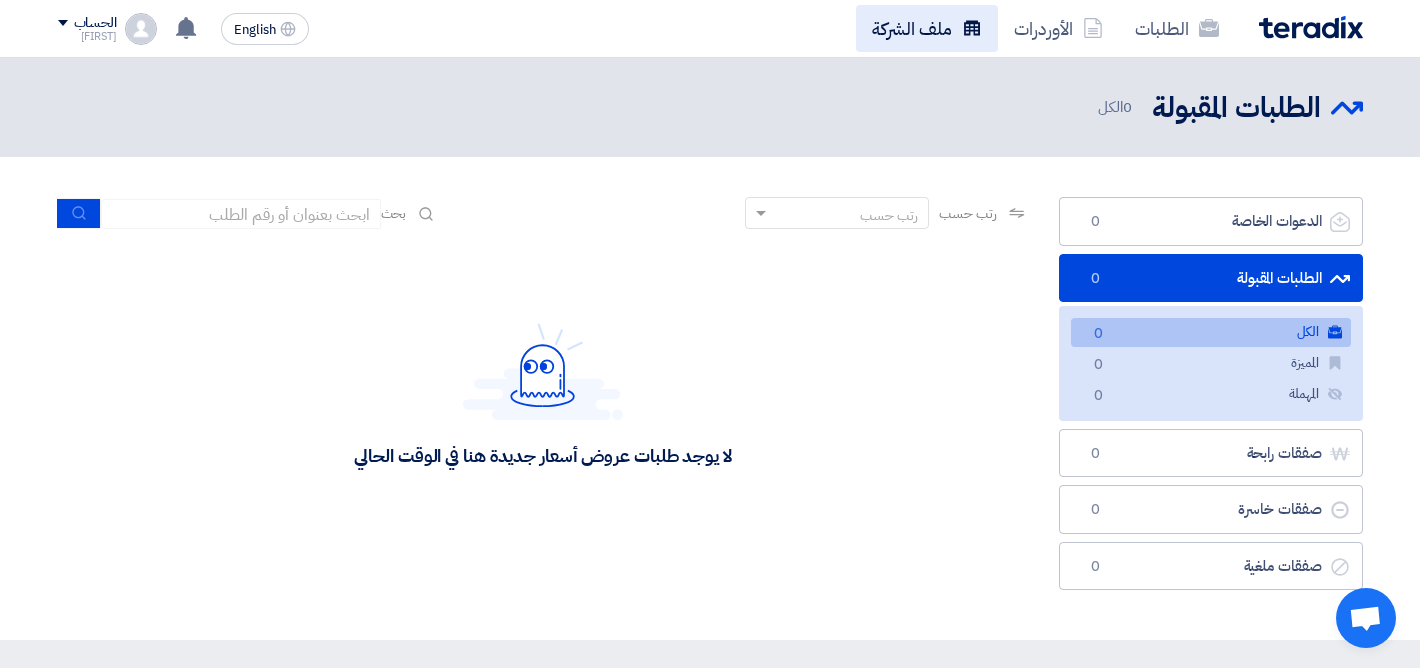 click on "ملف الشركة" 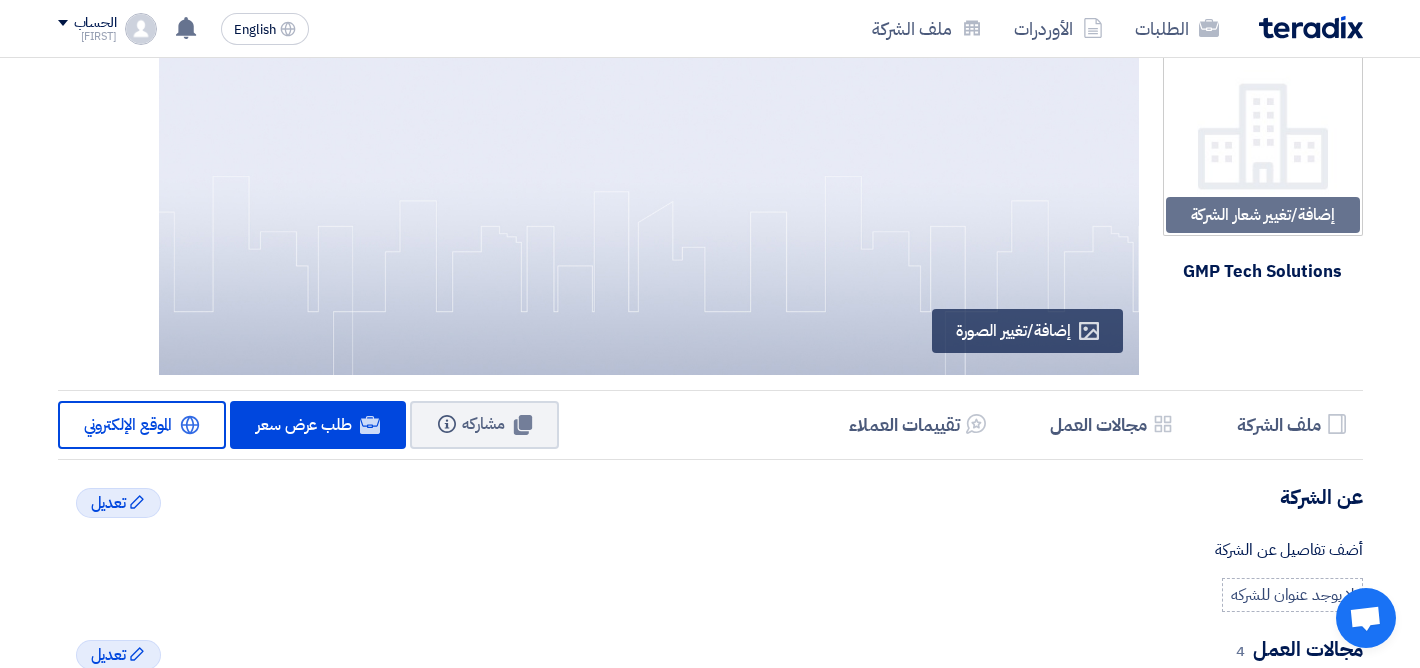 scroll, scrollTop: 0, scrollLeft: 0, axis: both 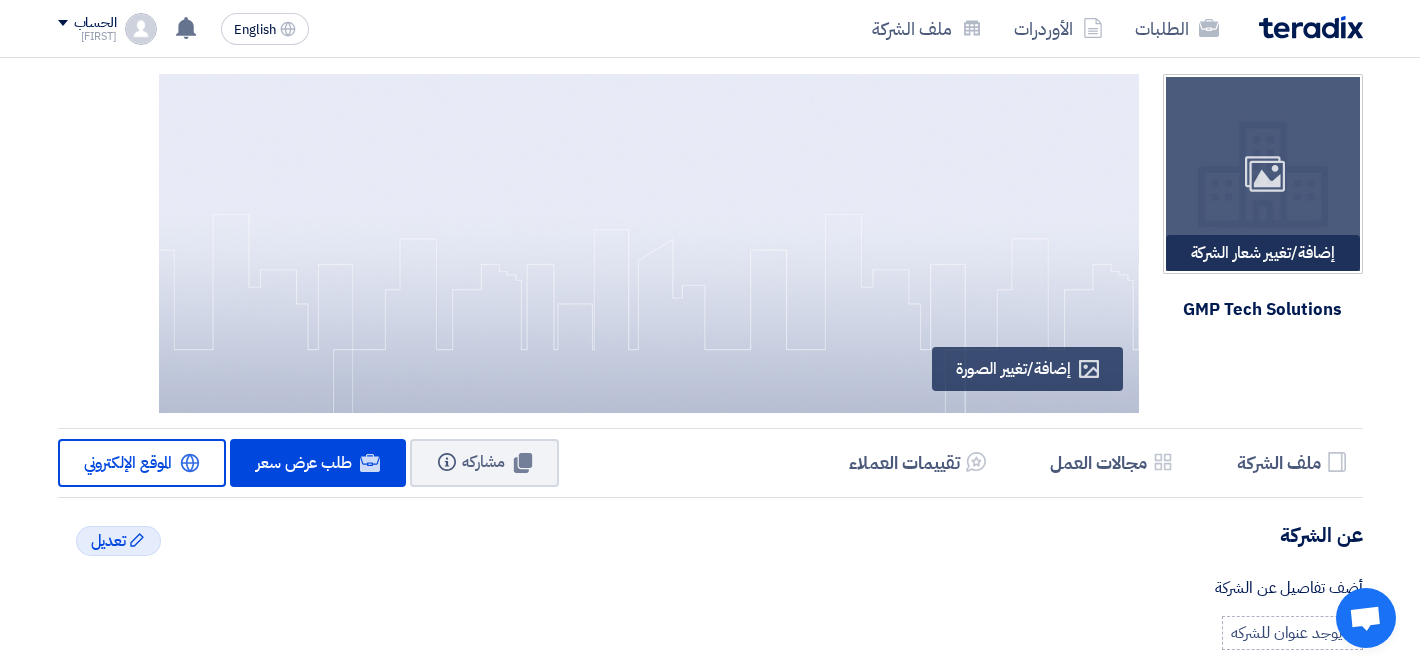 click on "إضافة/تغيير شعار الشركة
Image" 